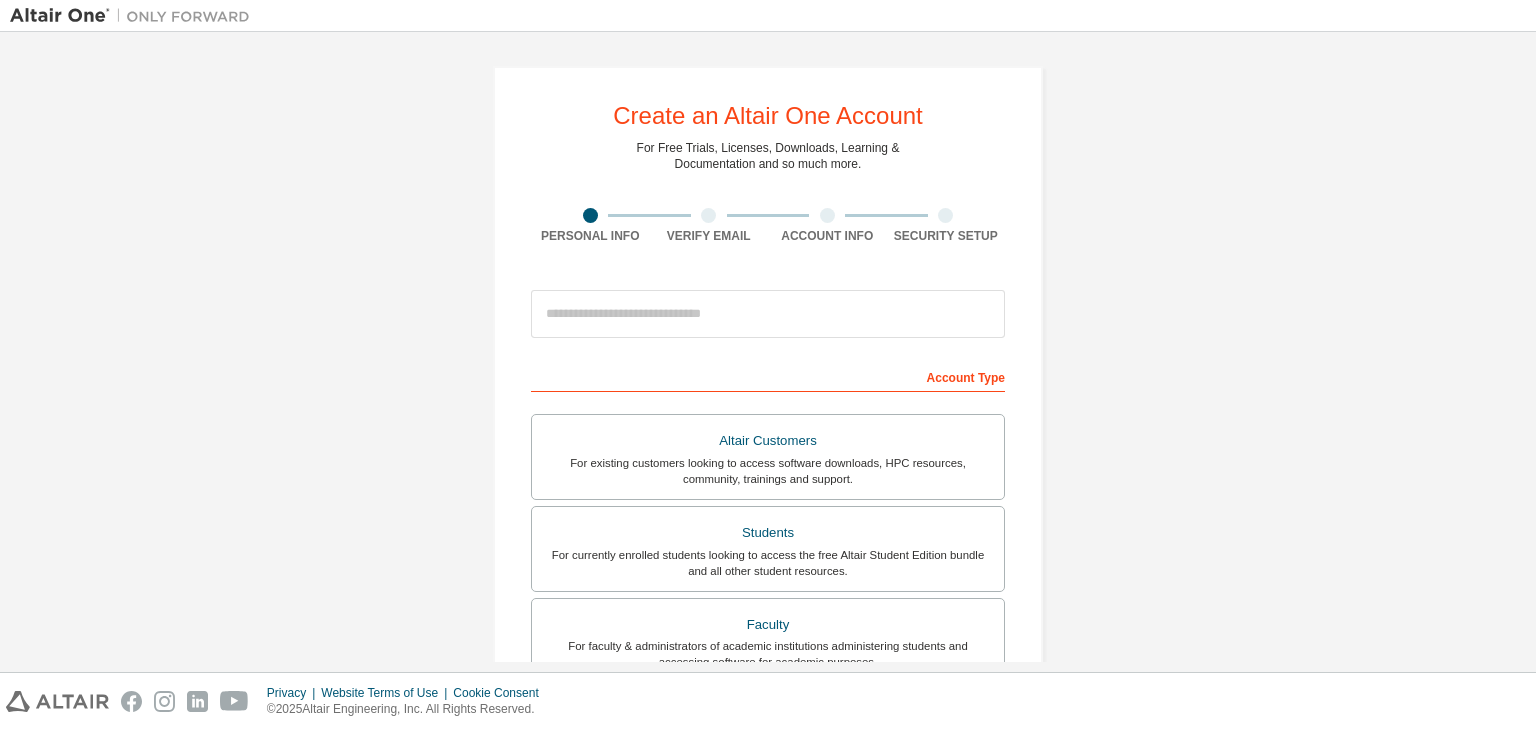 scroll, scrollTop: 0, scrollLeft: 0, axis: both 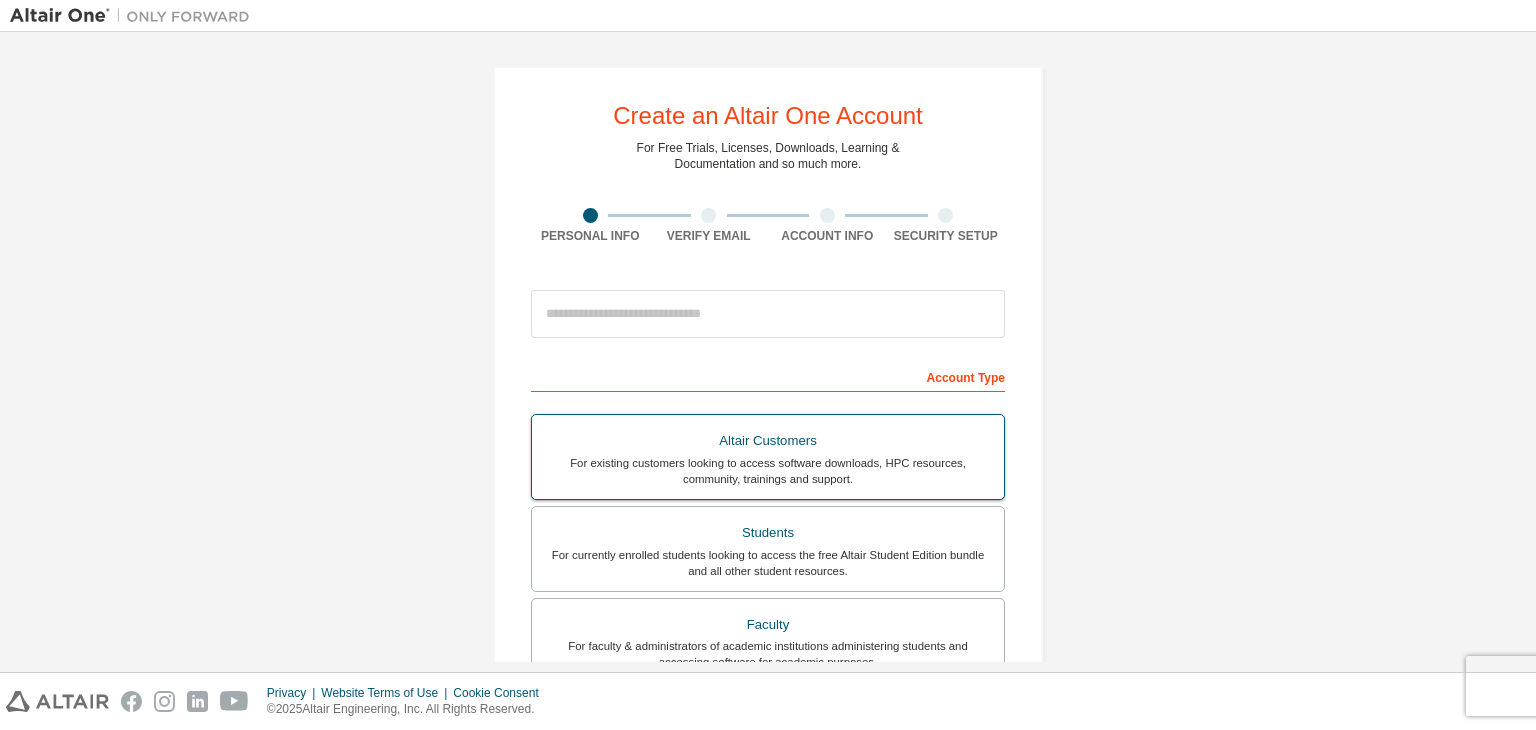 click on "Altair Customers" at bounding box center (768, 441) 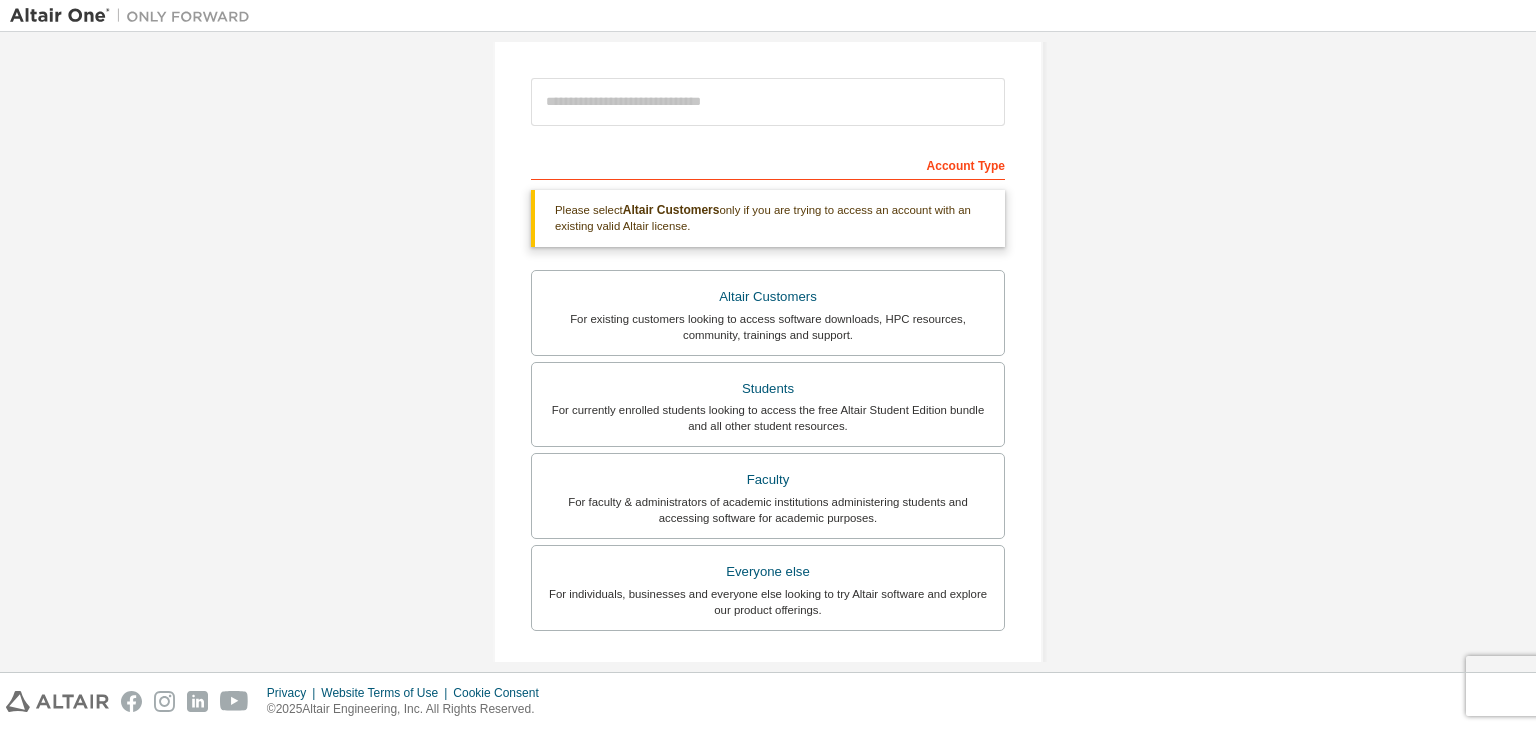 scroll, scrollTop: 314, scrollLeft: 0, axis: vertical 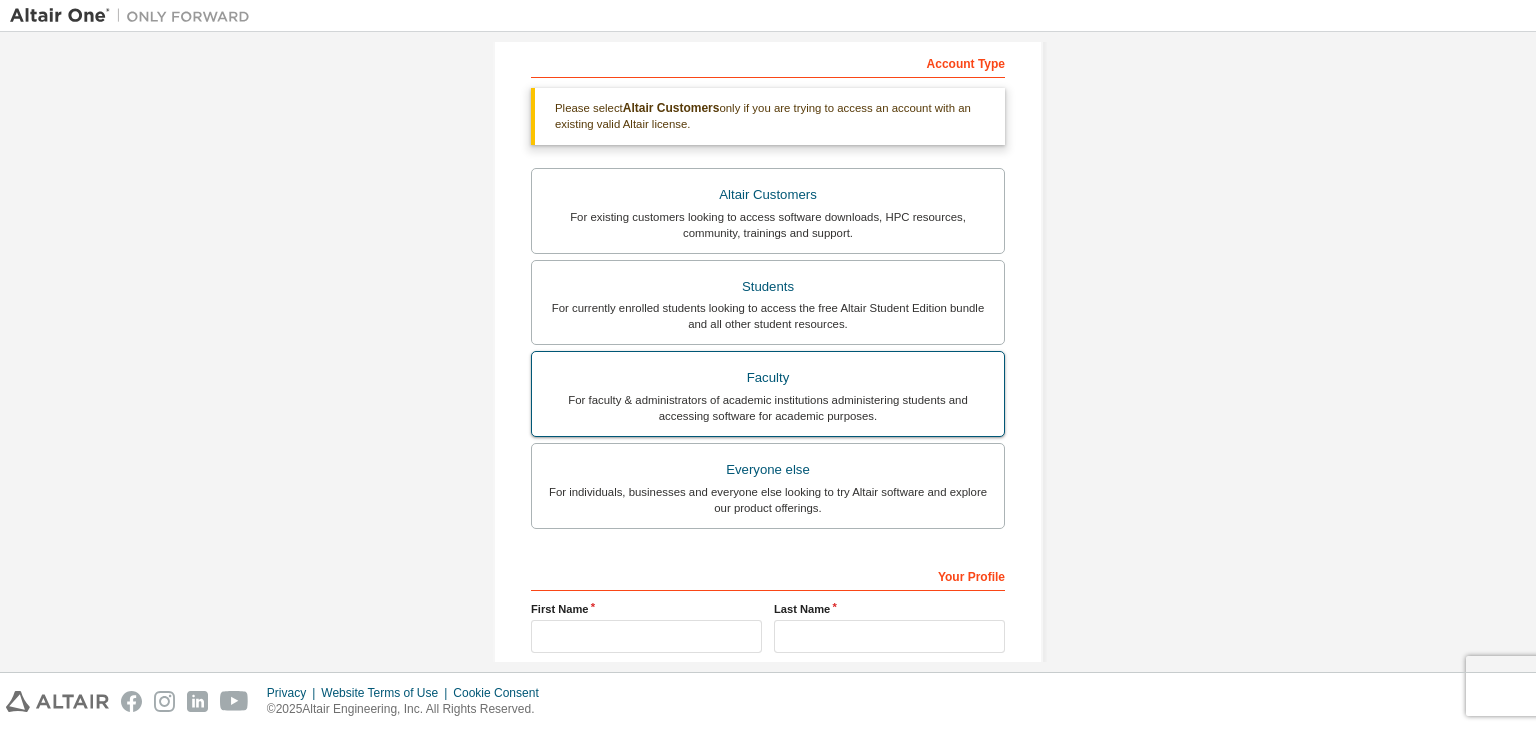 click on "For faculty & administrators of academic institutions administering students and accessing software for academic purposes." at bounding box center (768, 408) 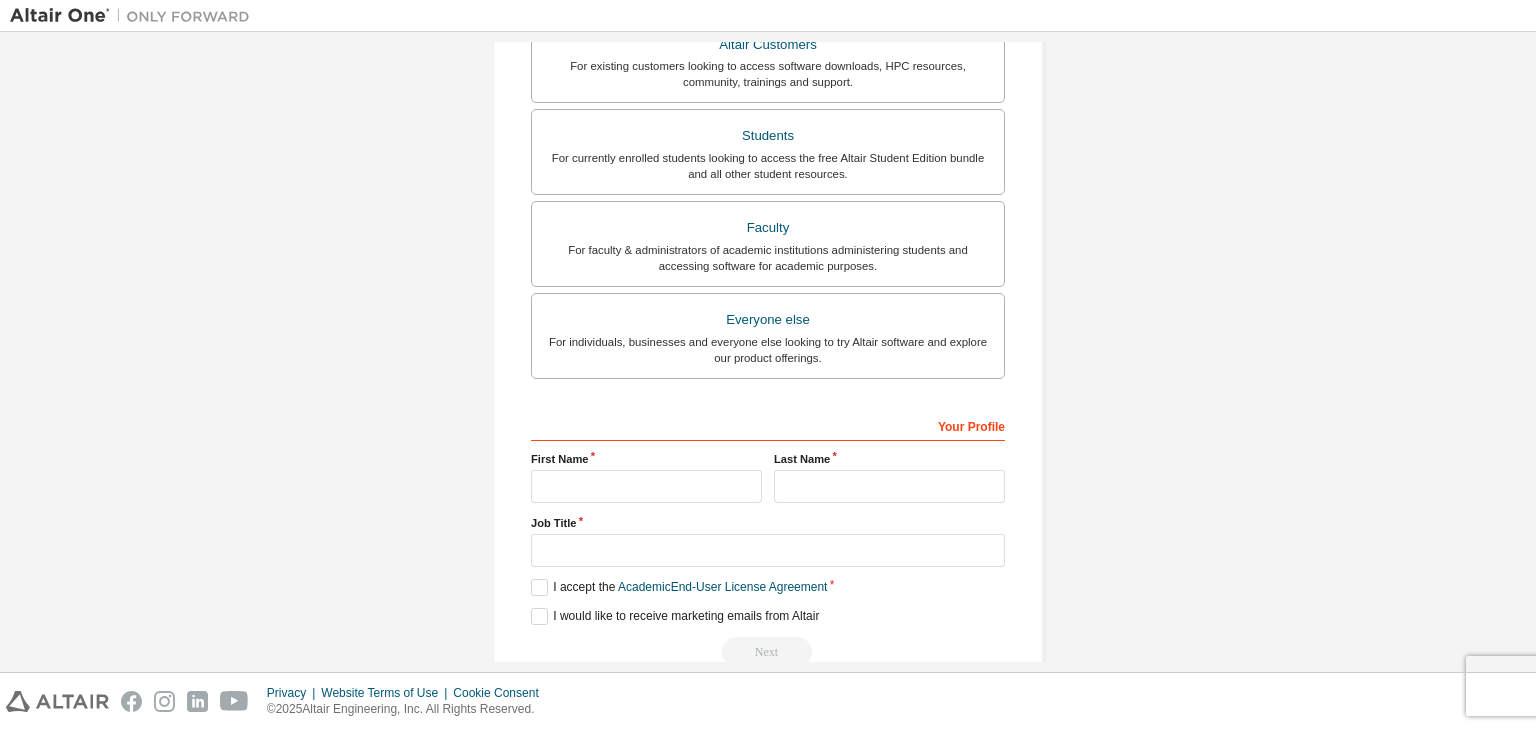 scroll, scrollTop: 487, scrollLeft: 0, axis: vertical 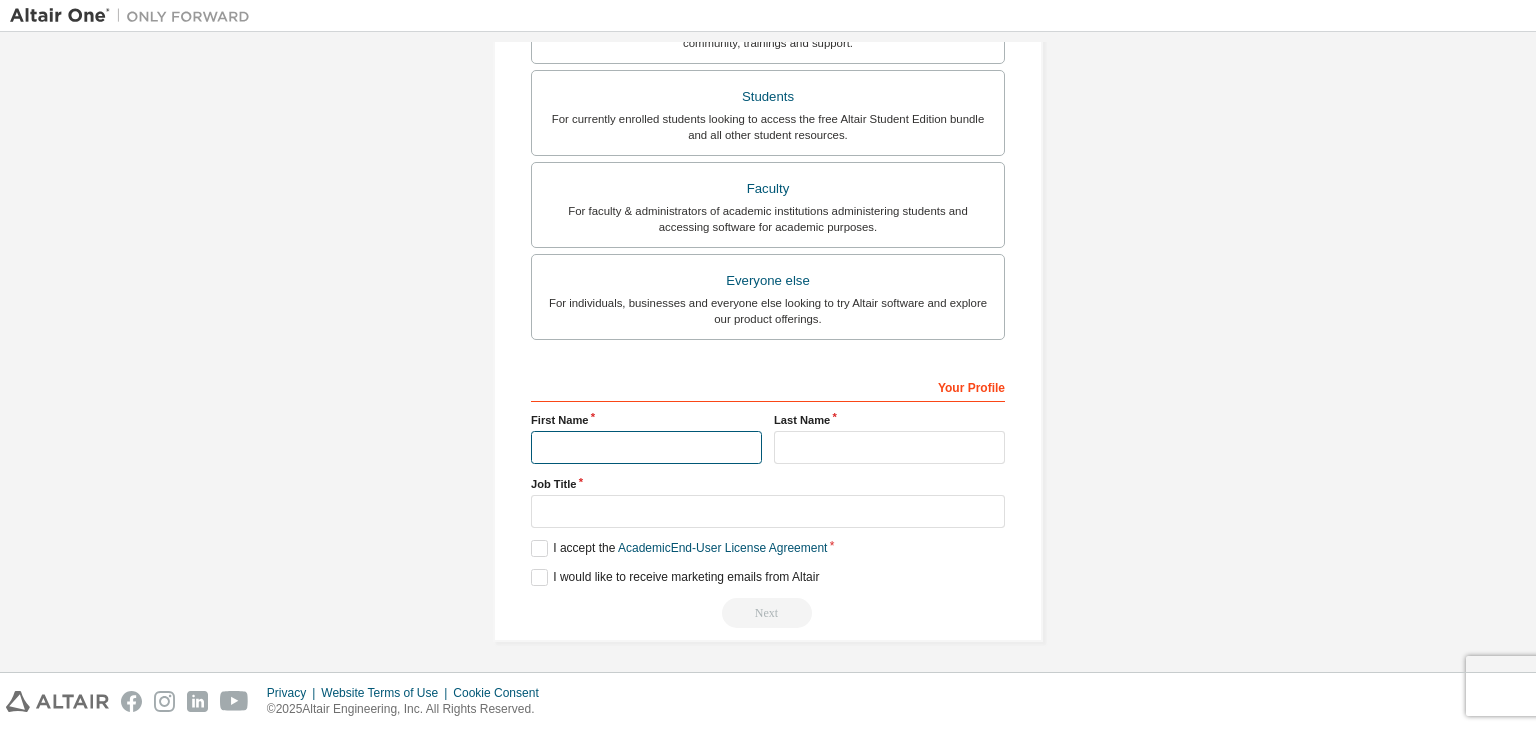 click at bounding box center (646, 447) 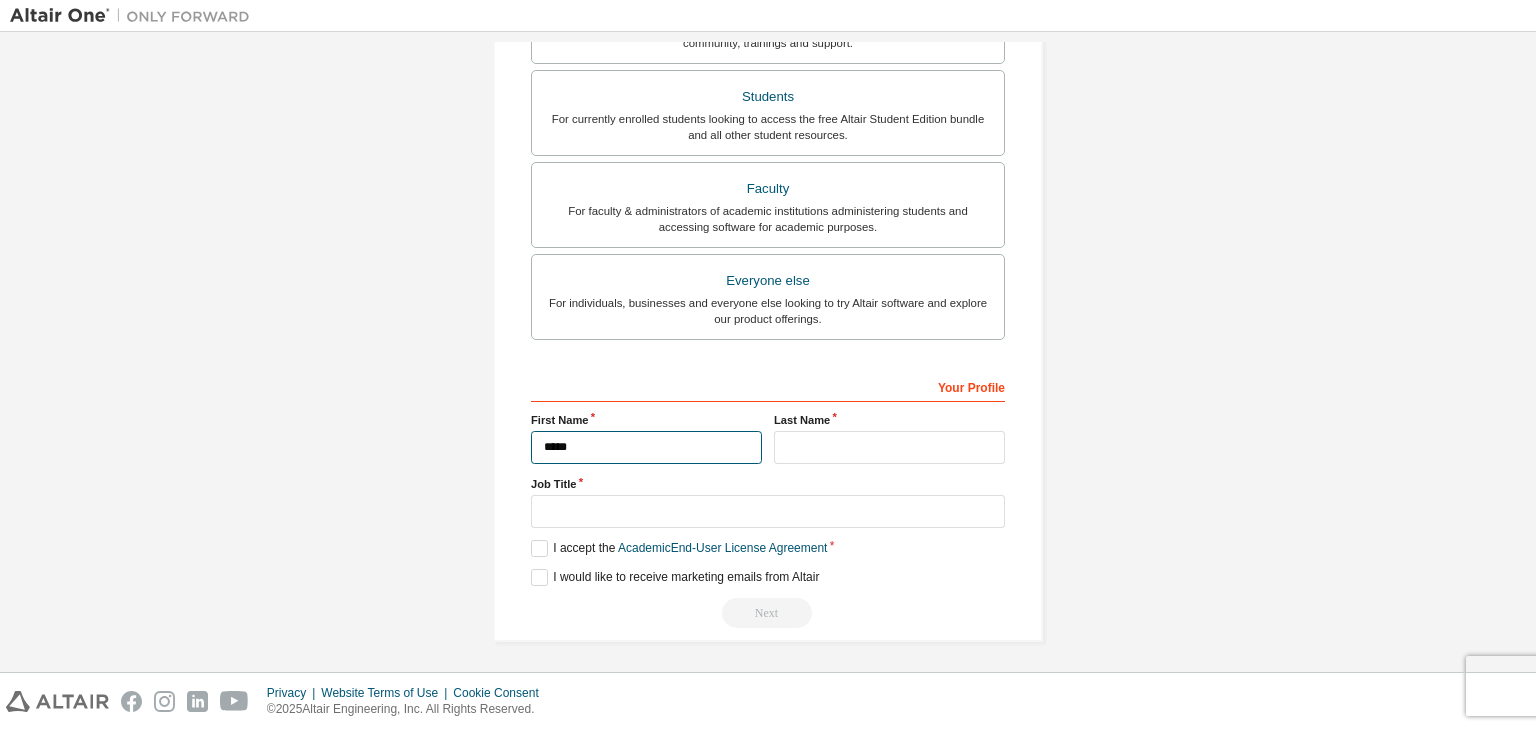type on "*****" 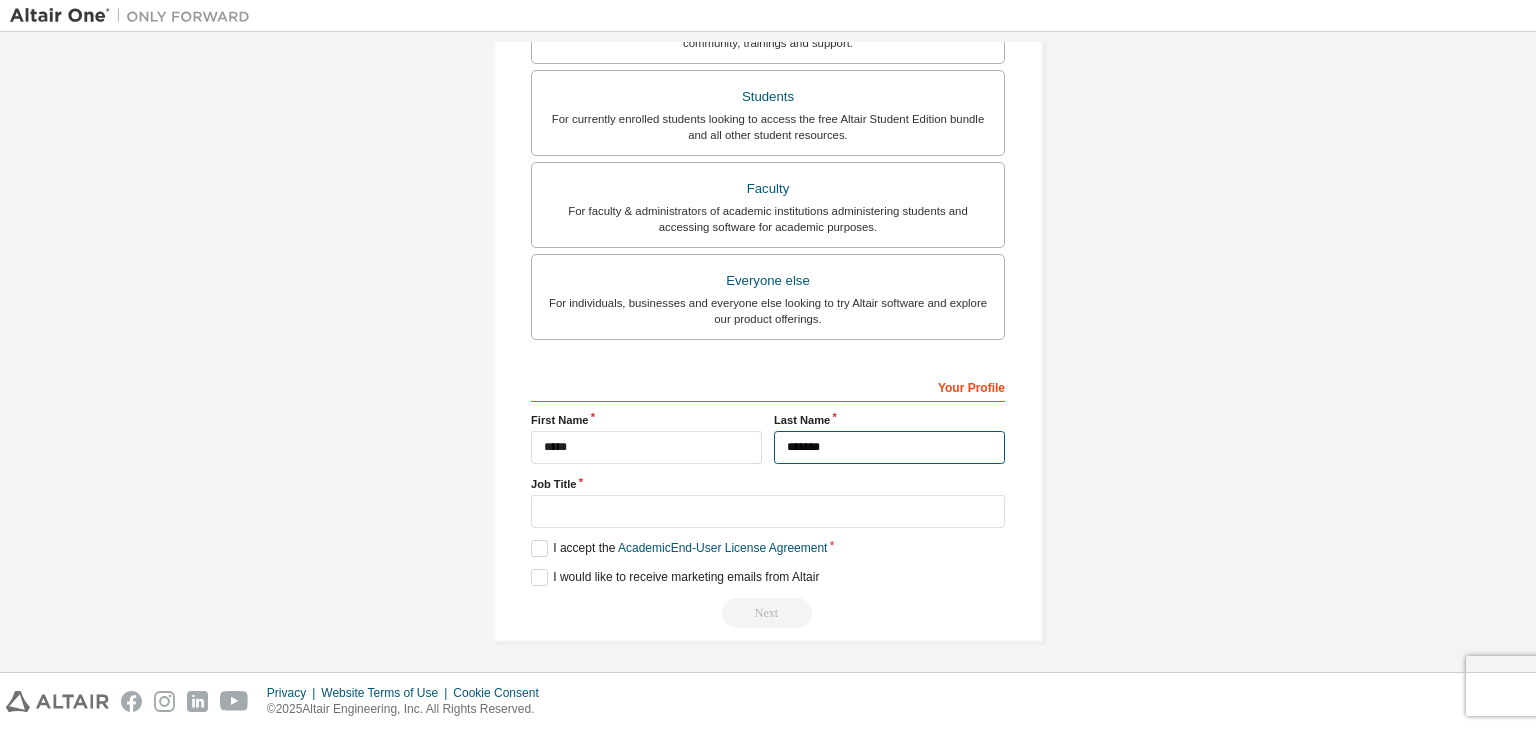 type on "*******" 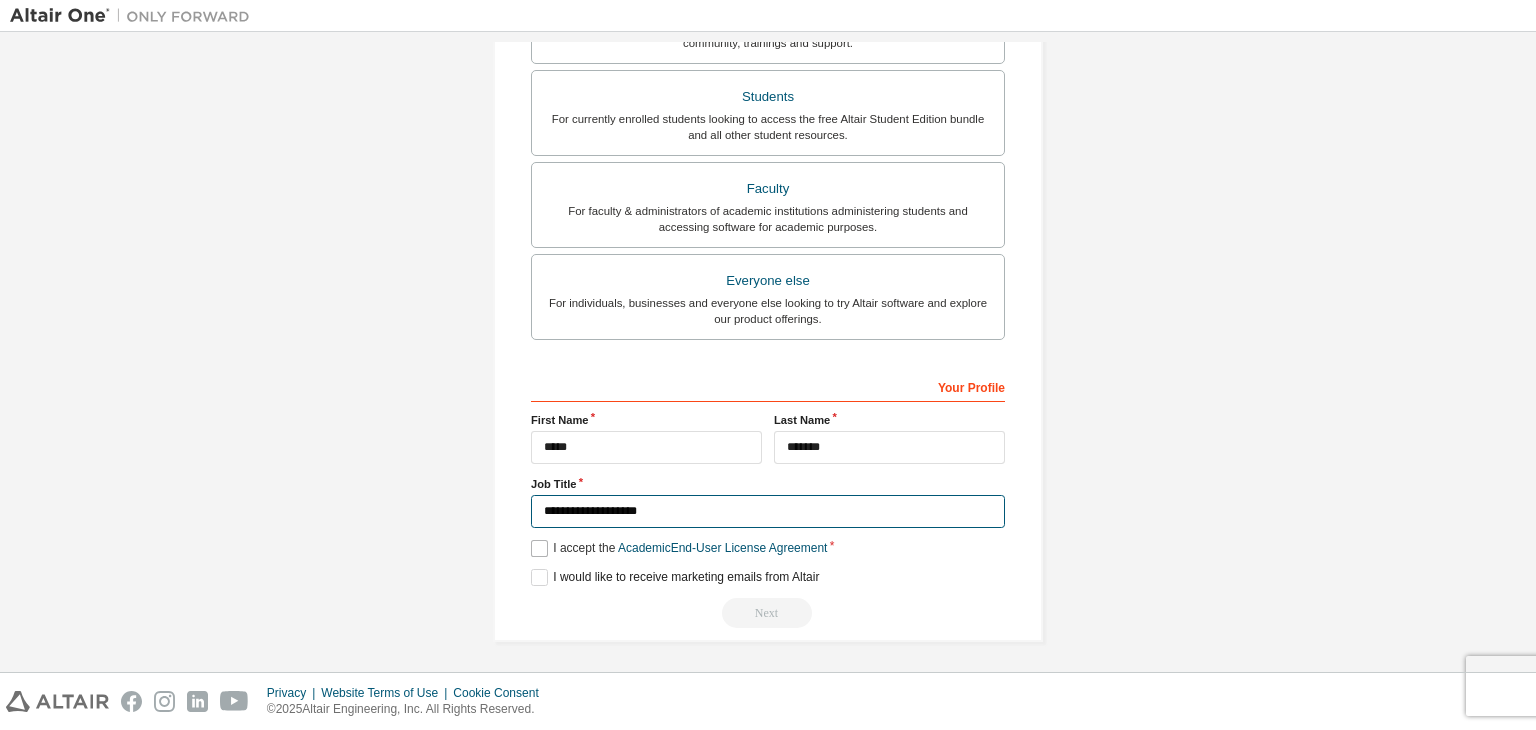 type on "**********" 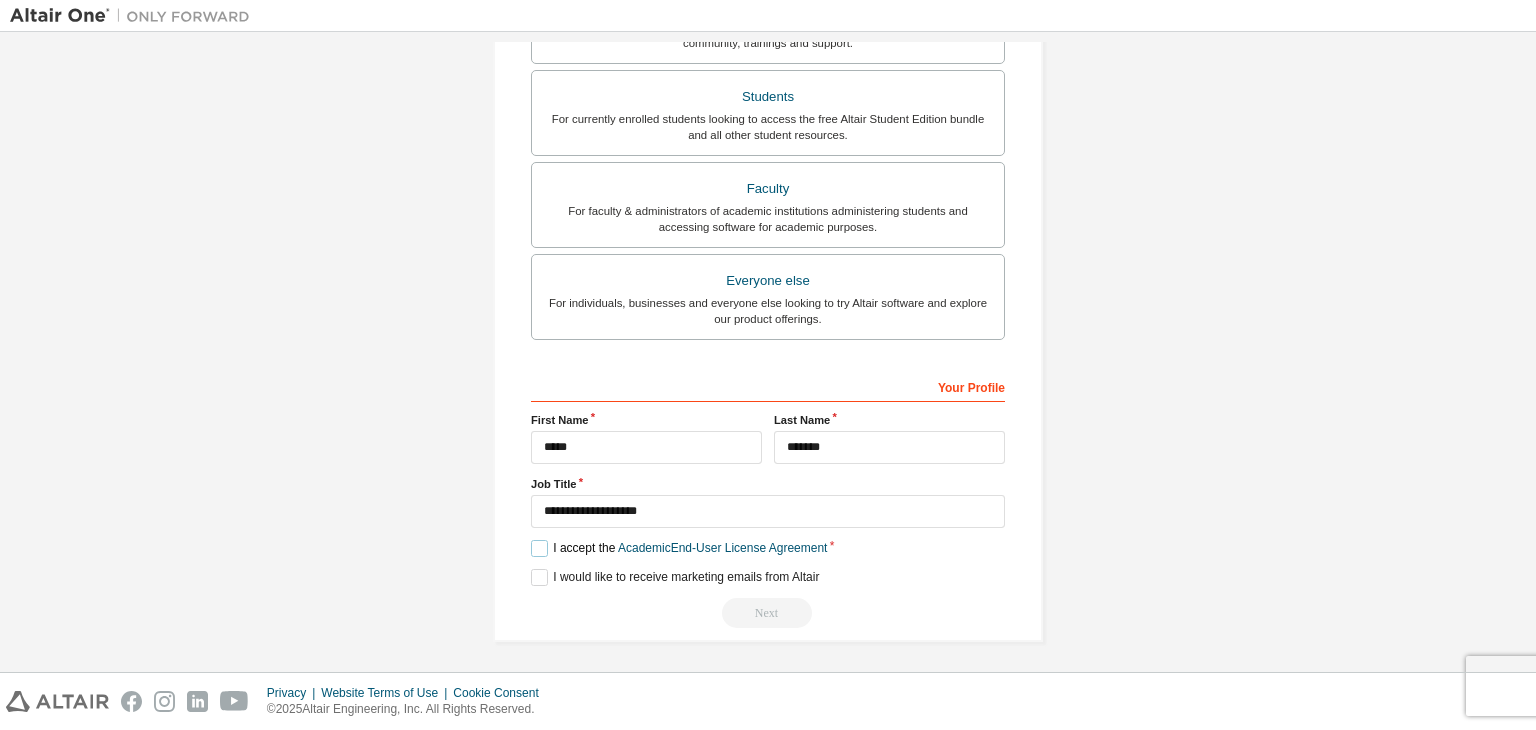 click on "I accept the   Academic   End-User License Agreement" at bounding box center [679, 548] 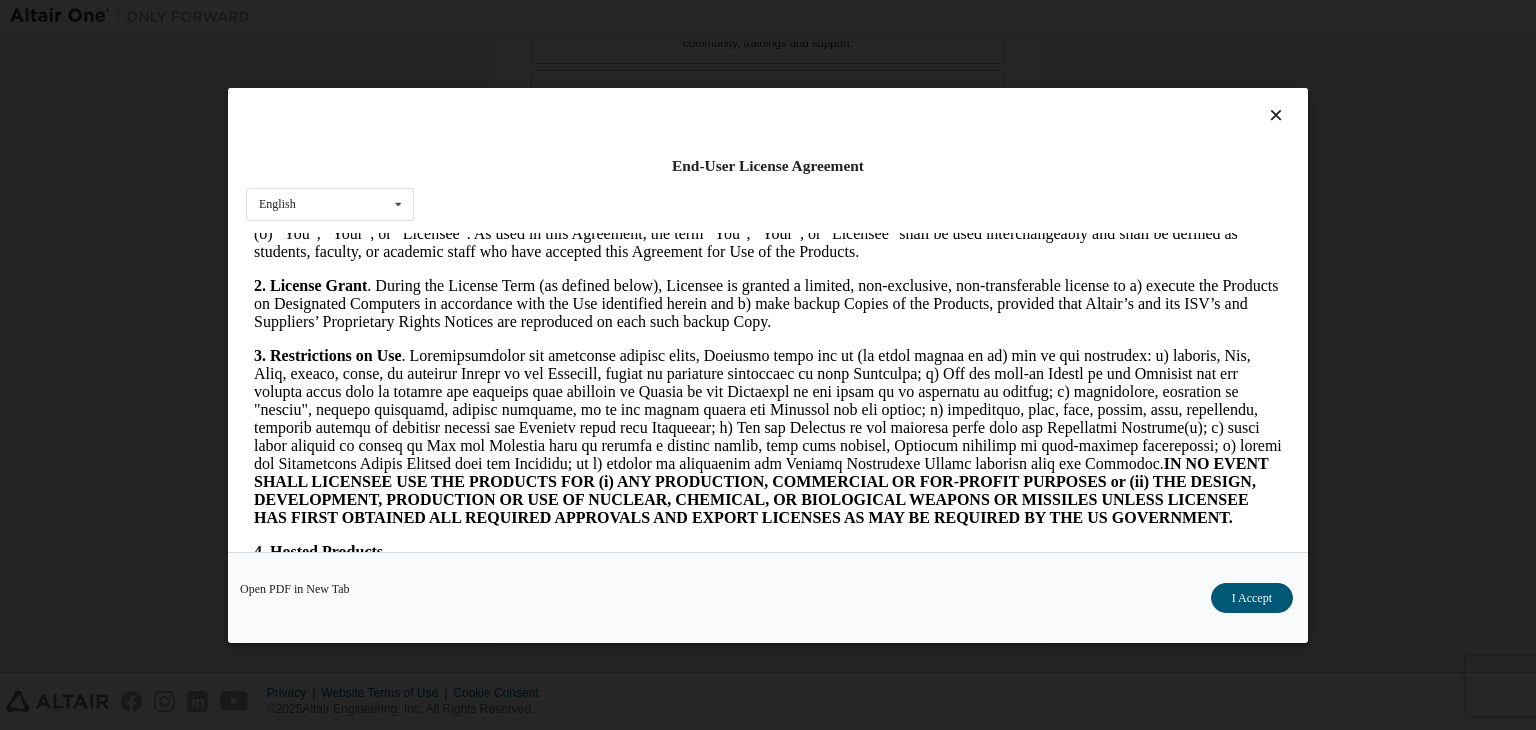 scroll, scrollTop: 1714, scrollLeft: 0, axis: vertical 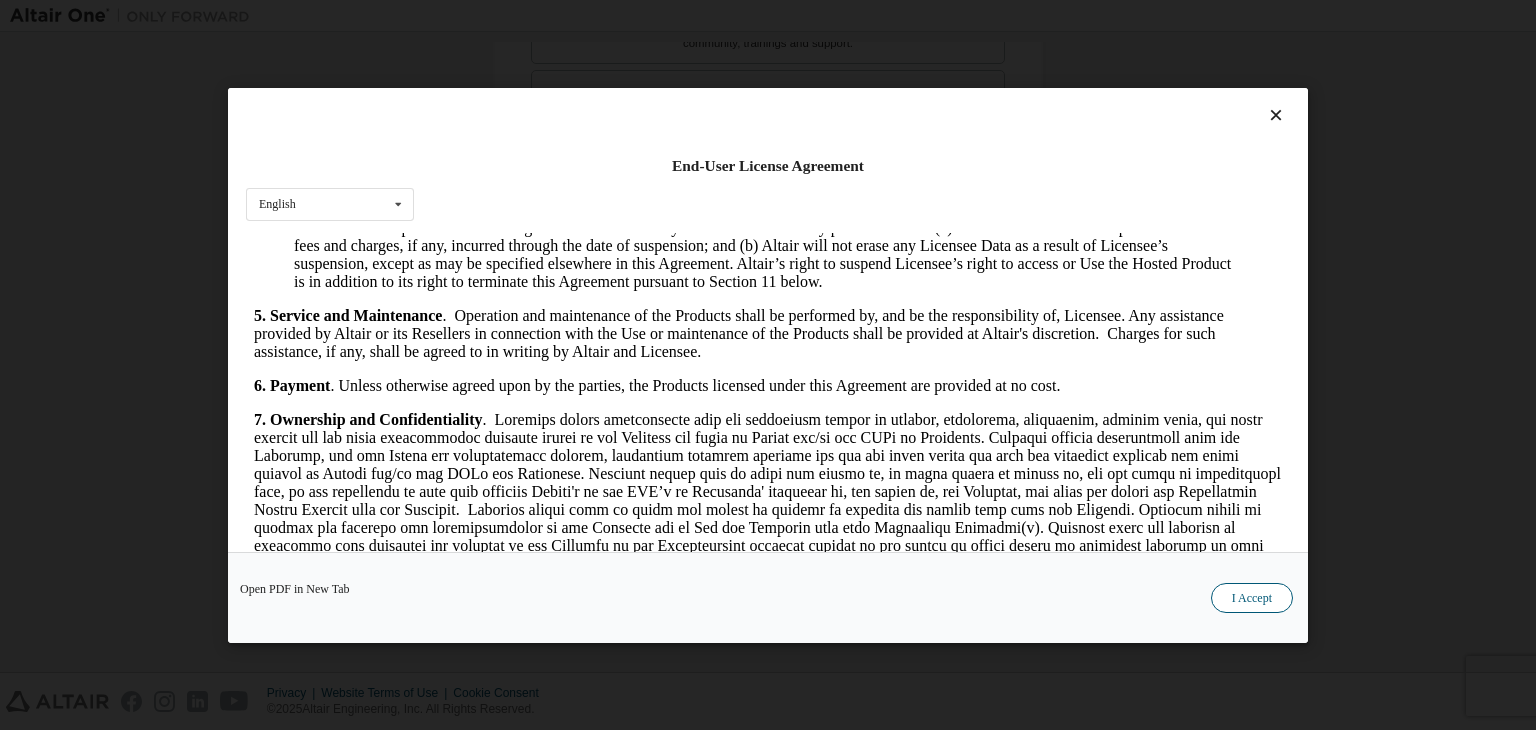 click on "I Accept" at bounding box center (1252, 598) 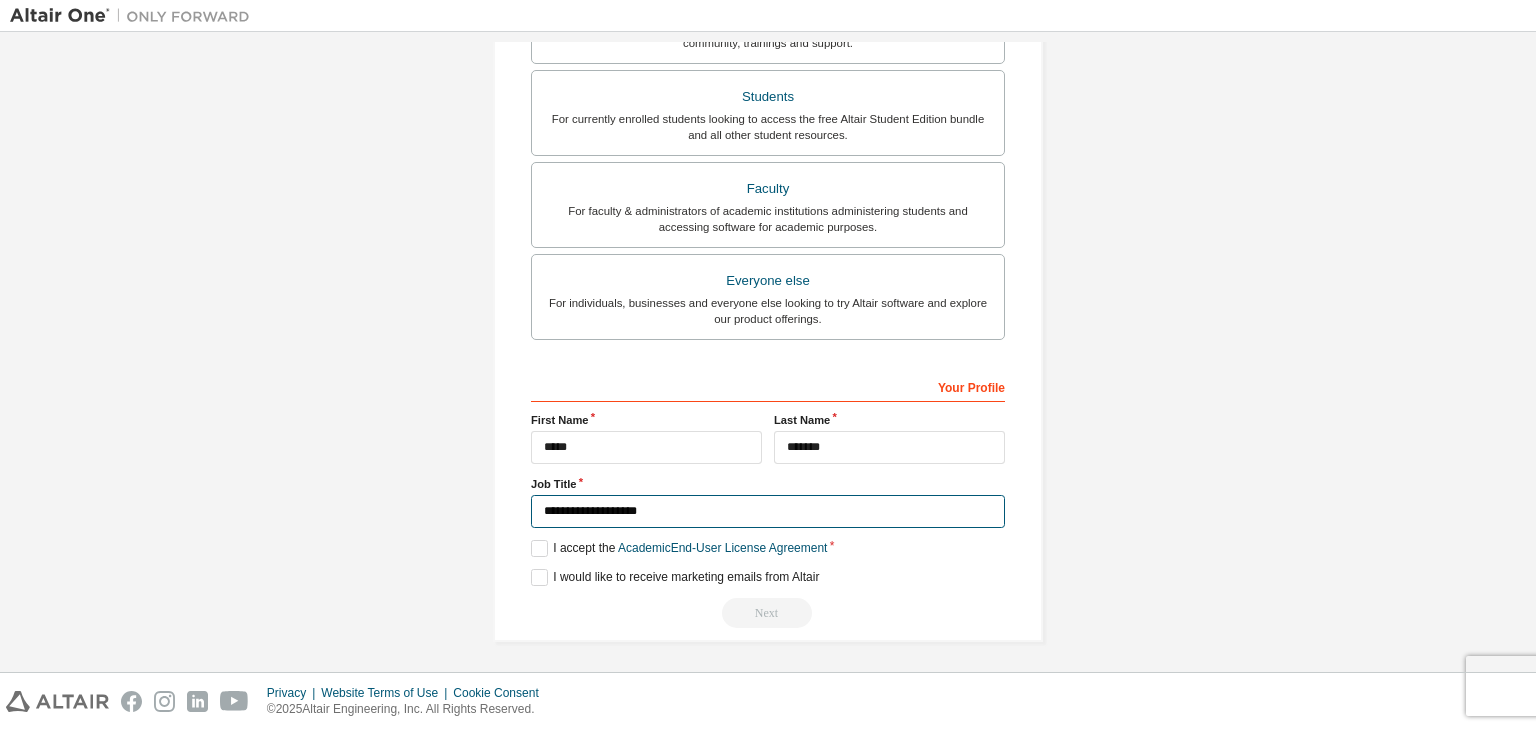 click on "**********" at bounding box center (768, 511) 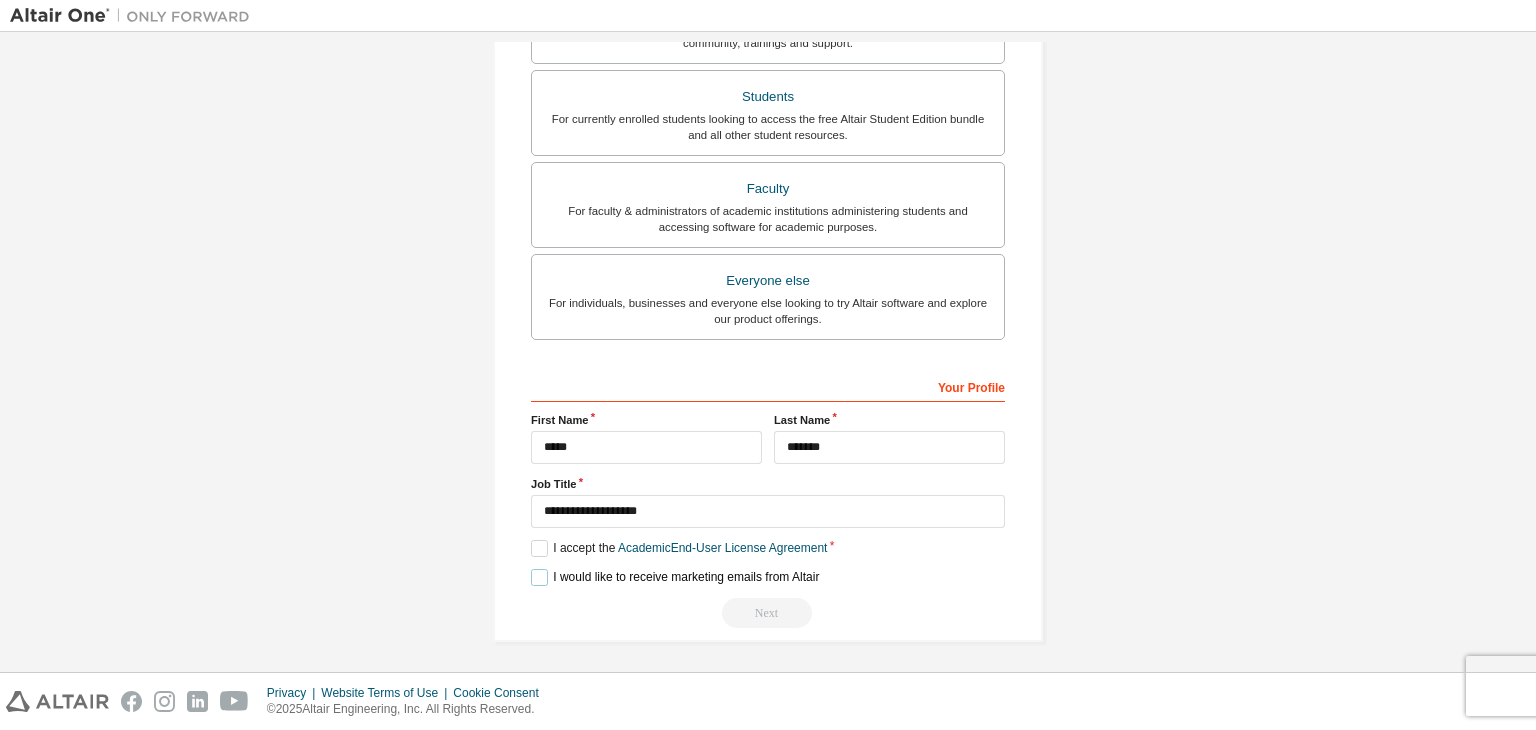 click on "I would like to receive marketing emails from Altair" at bounding box center (675, 577) 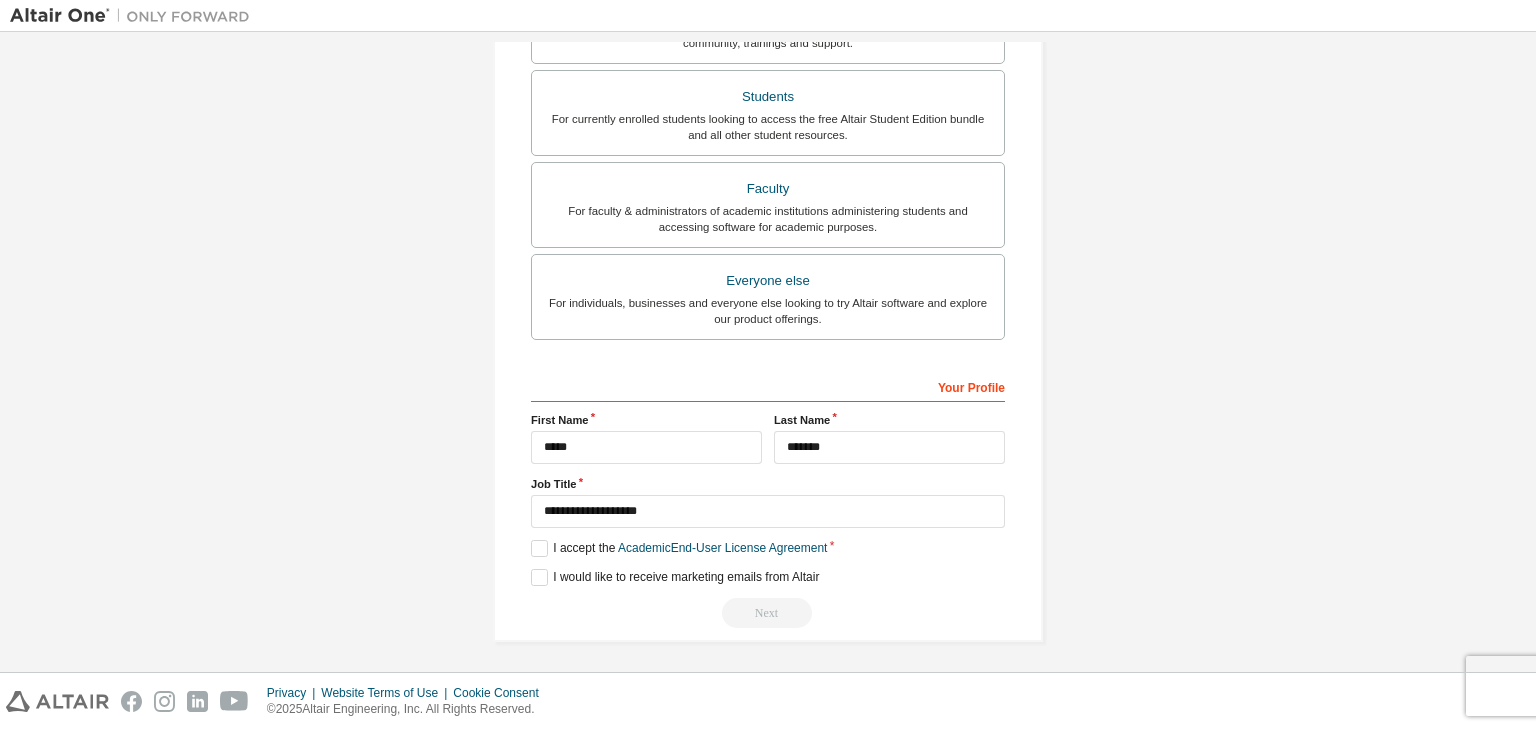 click on "**********" at bounding box center (768, 499) 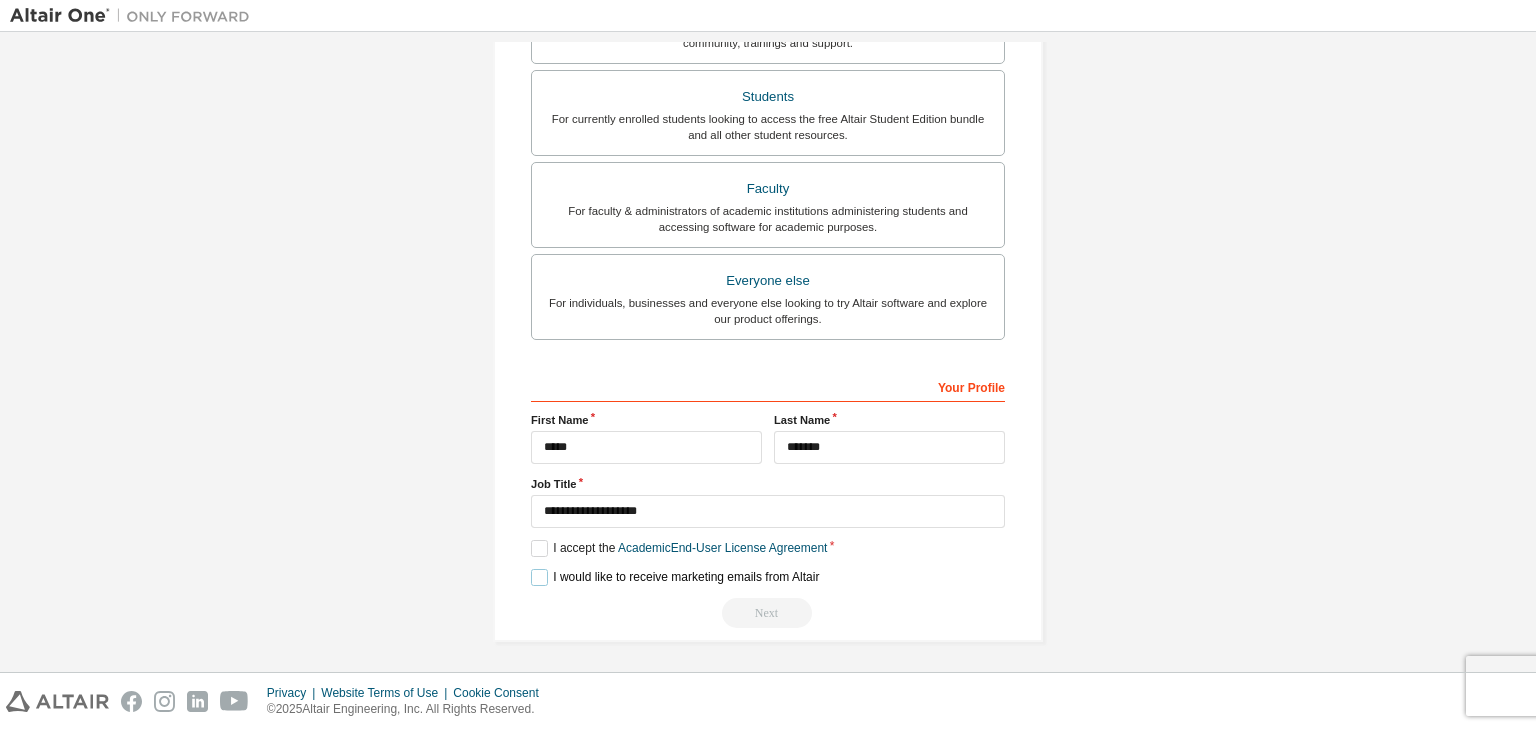 click on "I would like to receive marketing emails from Altair" at bounding box center [675, 577] 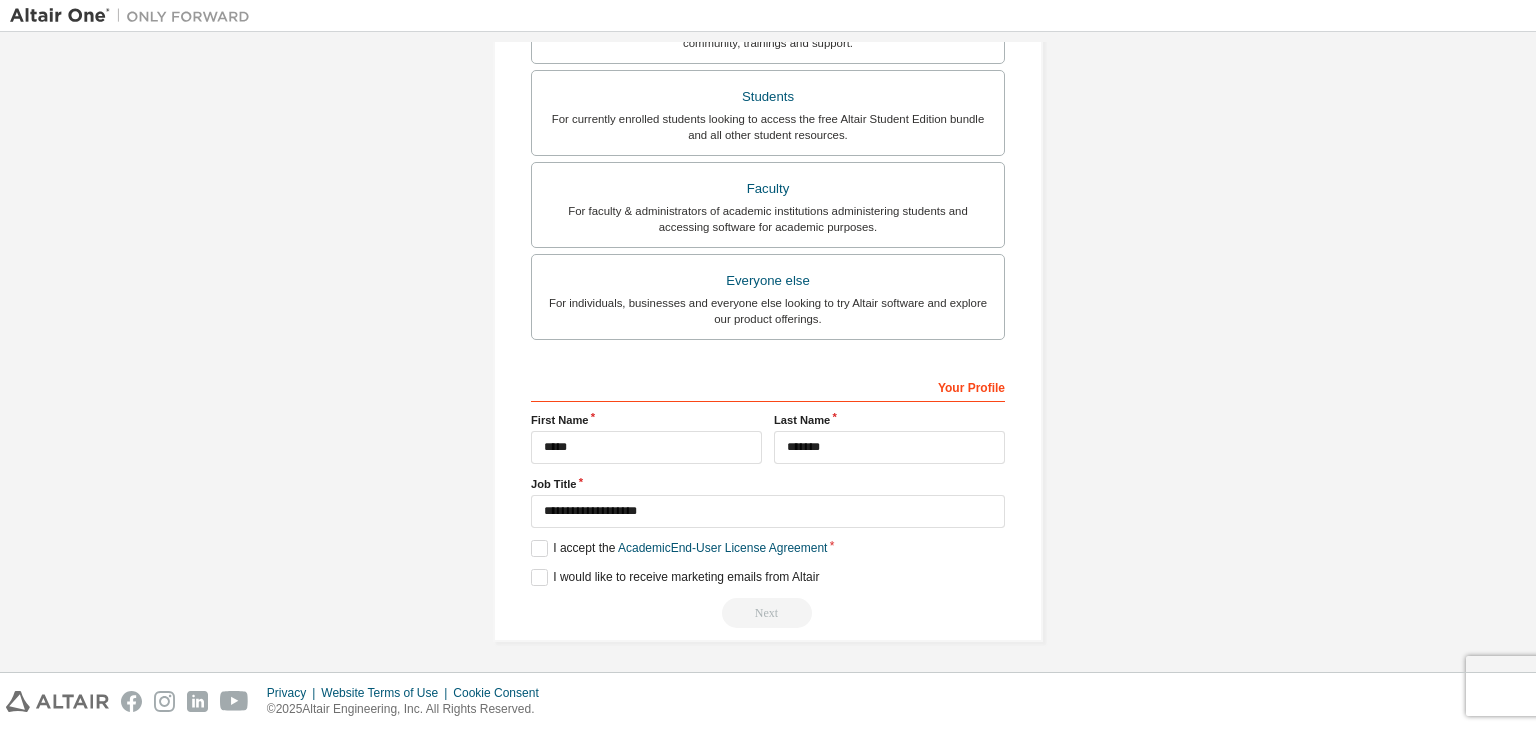 click on "Next" at bounding box center [768, 613] 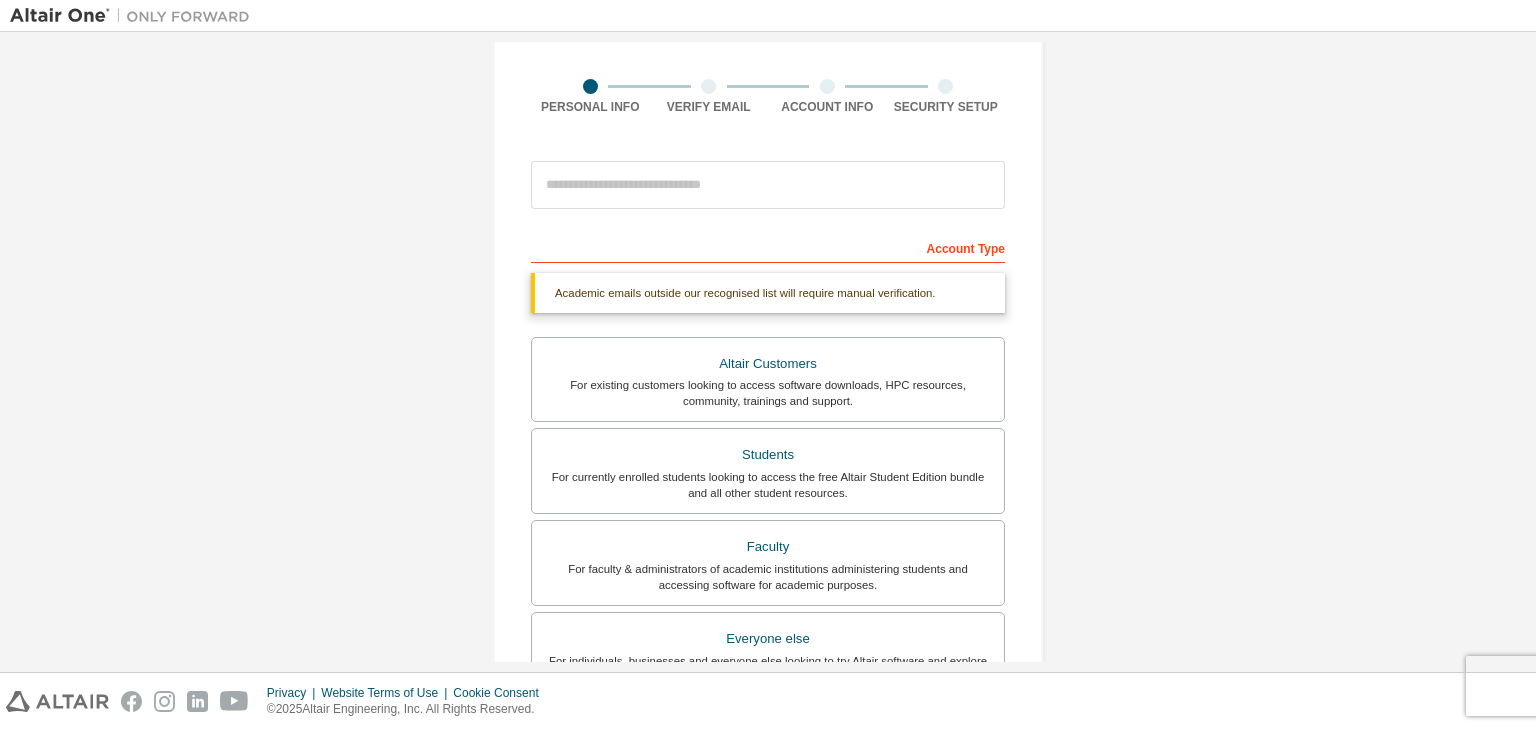 scroll, scrollTop: 0, scrollLeft: 0, axis: both 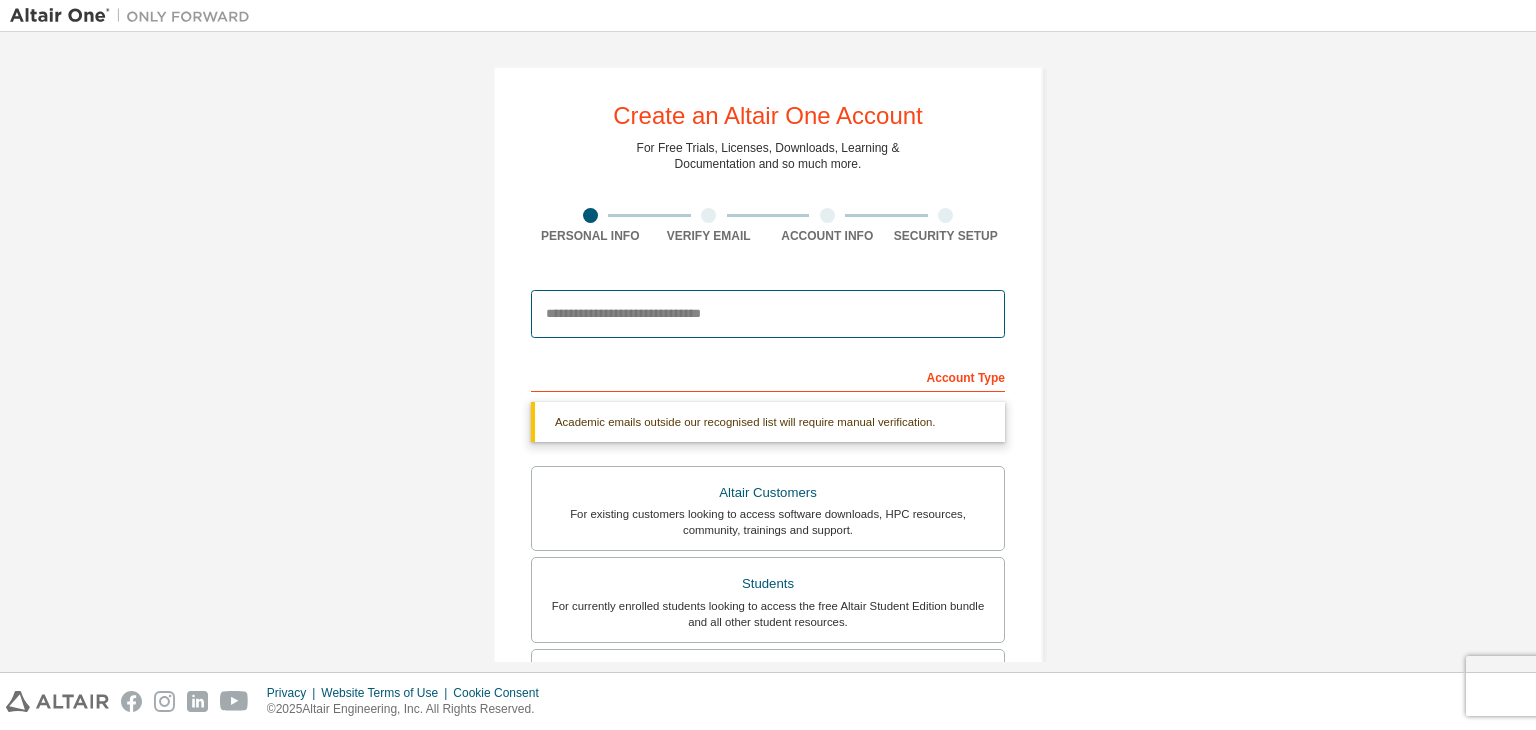 click at bounding box center [768, 314] 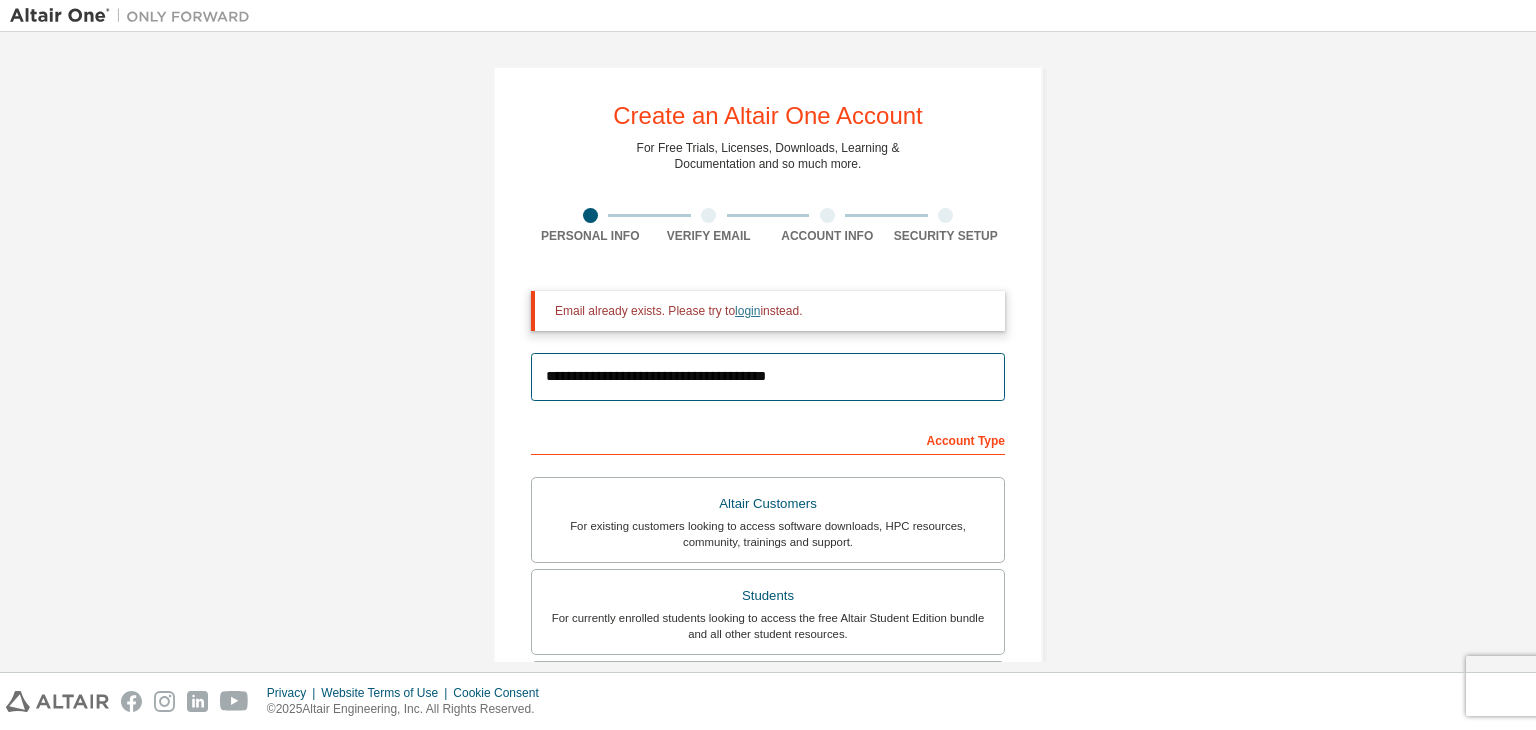 type on "**********" 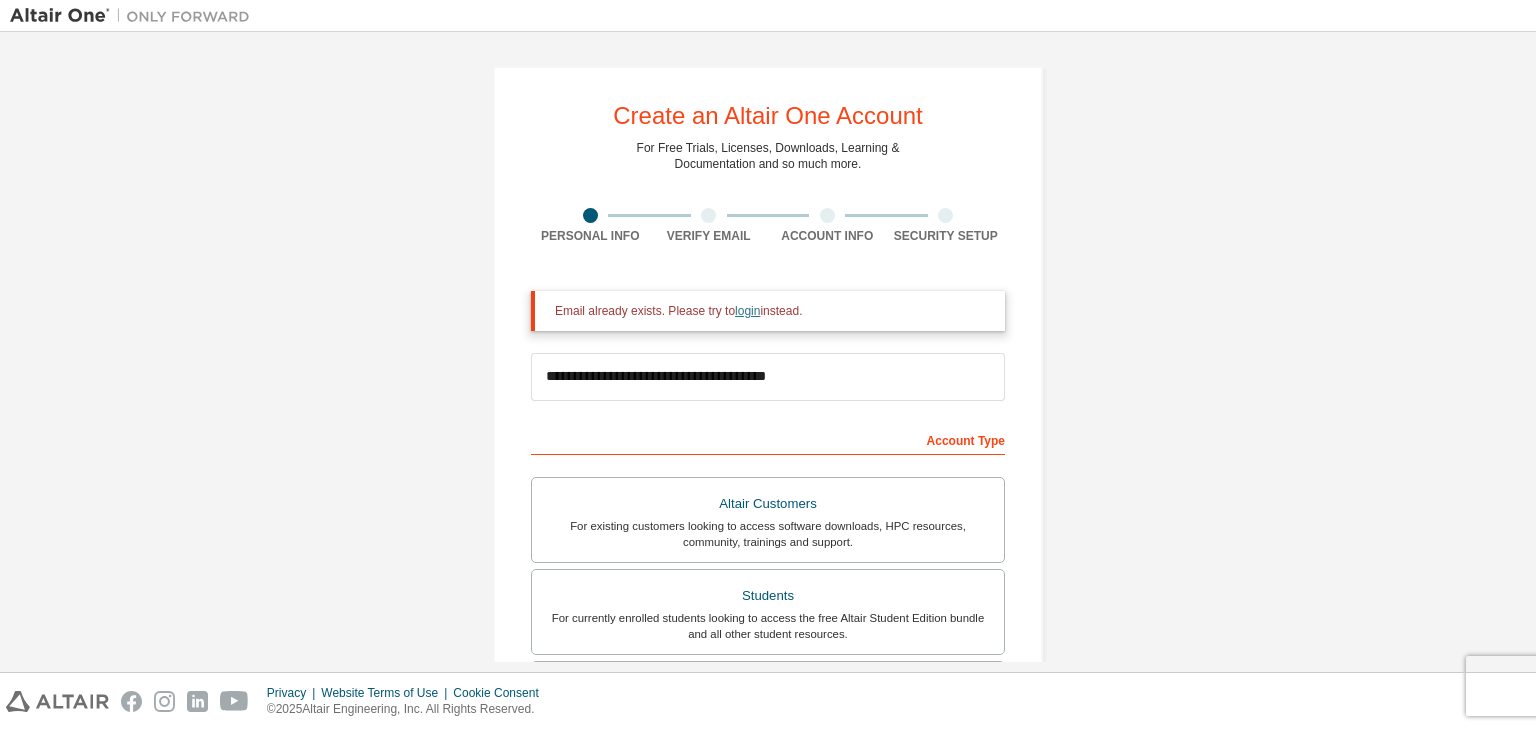 click on "login" at bounding box center [747, 311] 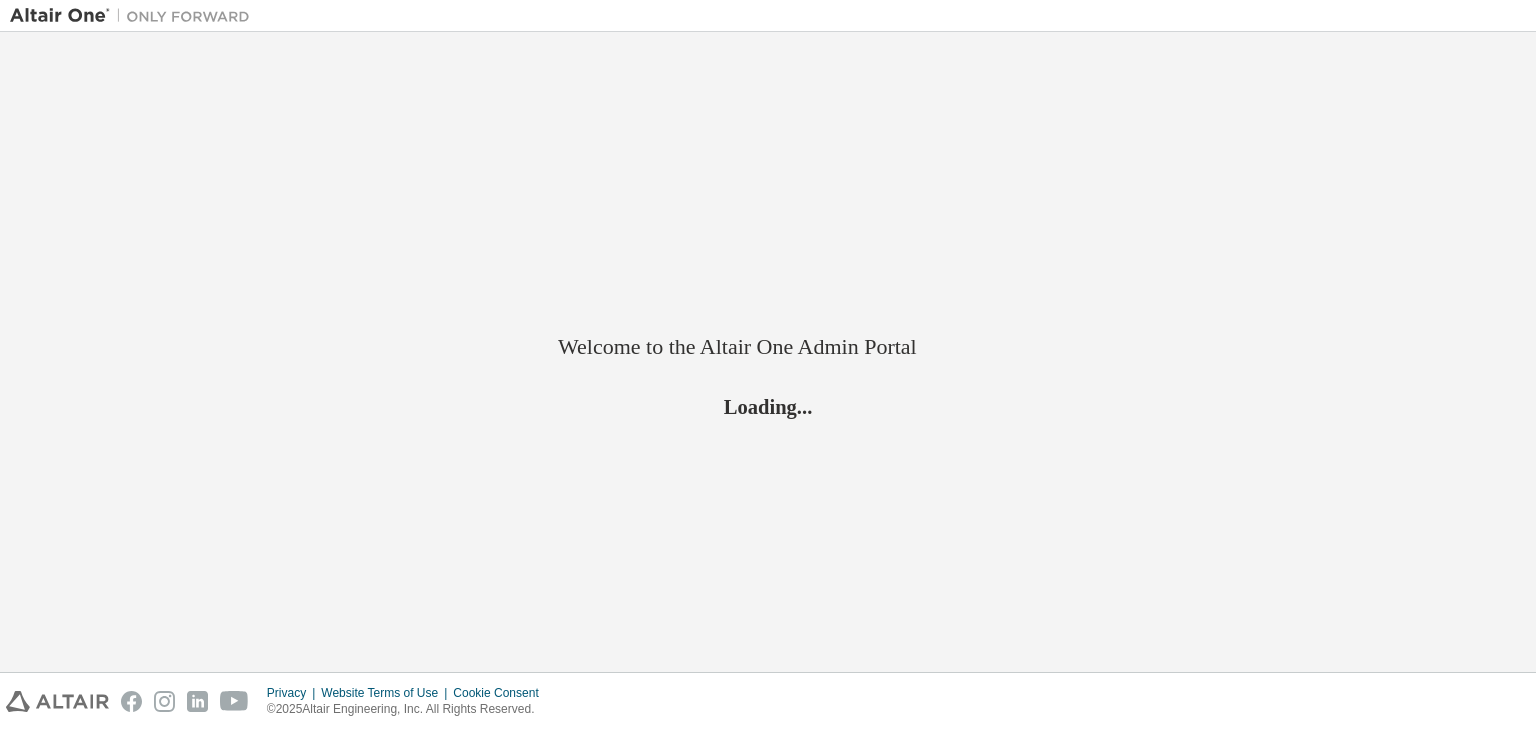 scroll, scrollTop: 0, scrollLeft: 0, axis: both 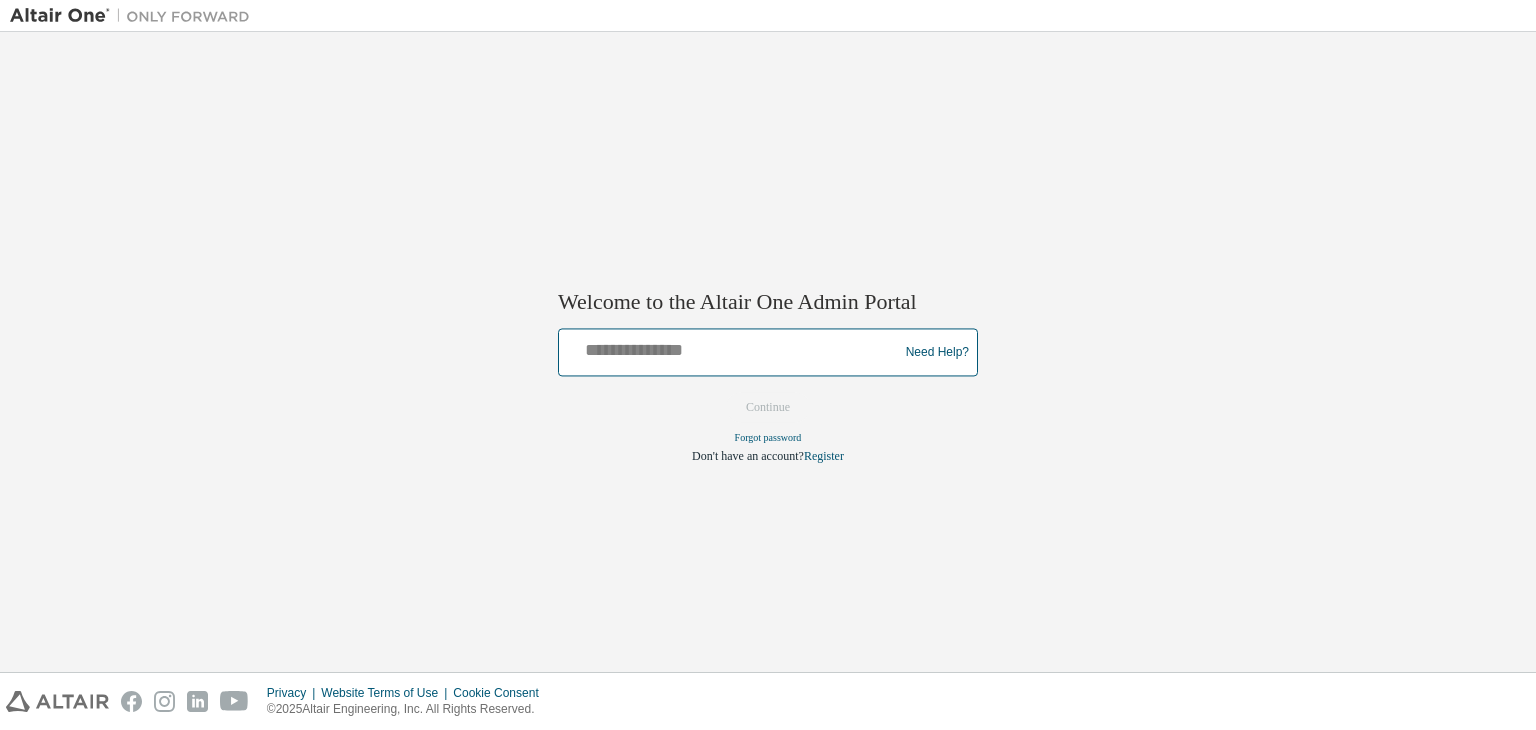 click at bounding box center [731, 348] 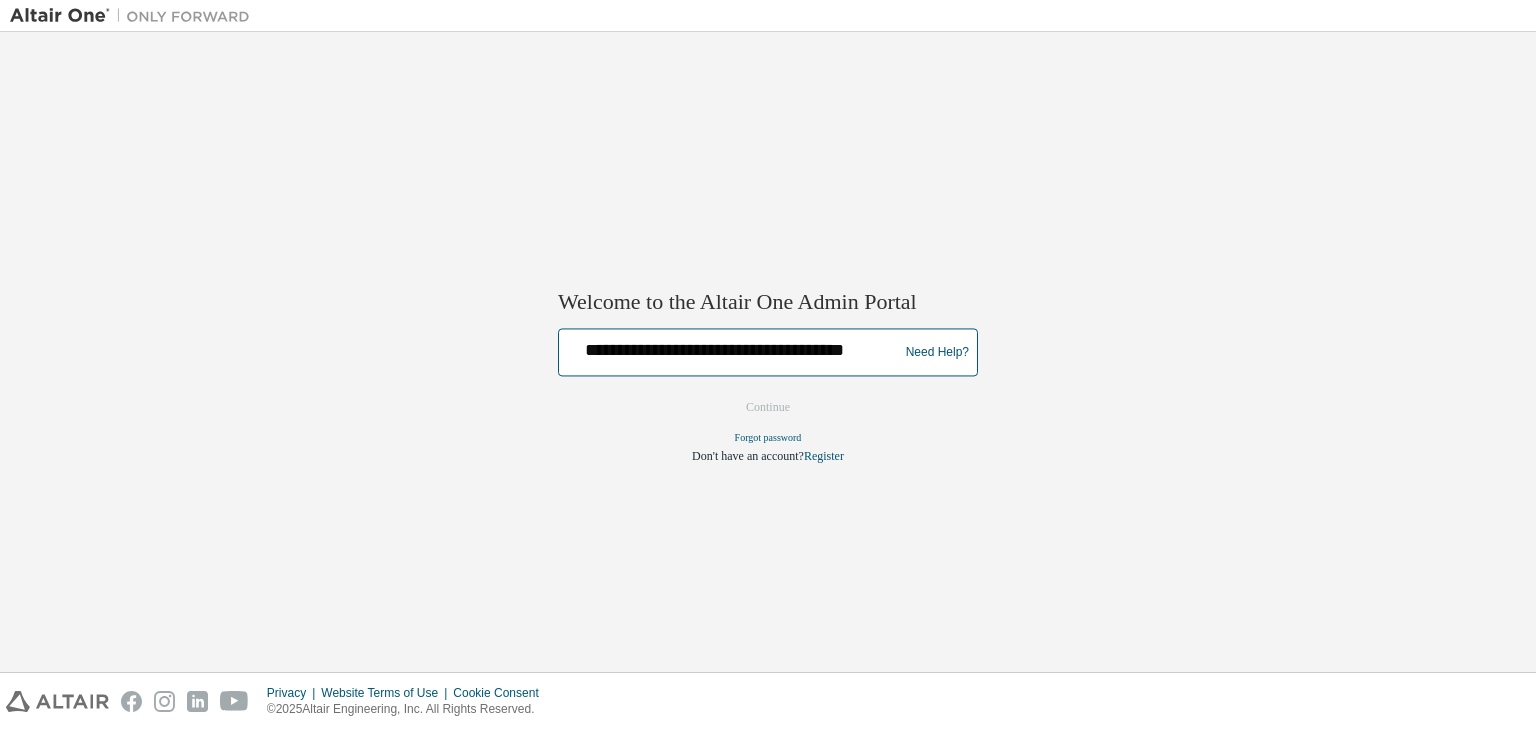 scroll, scrollTop: 0, scrollLeft: 8, axis: horizontal 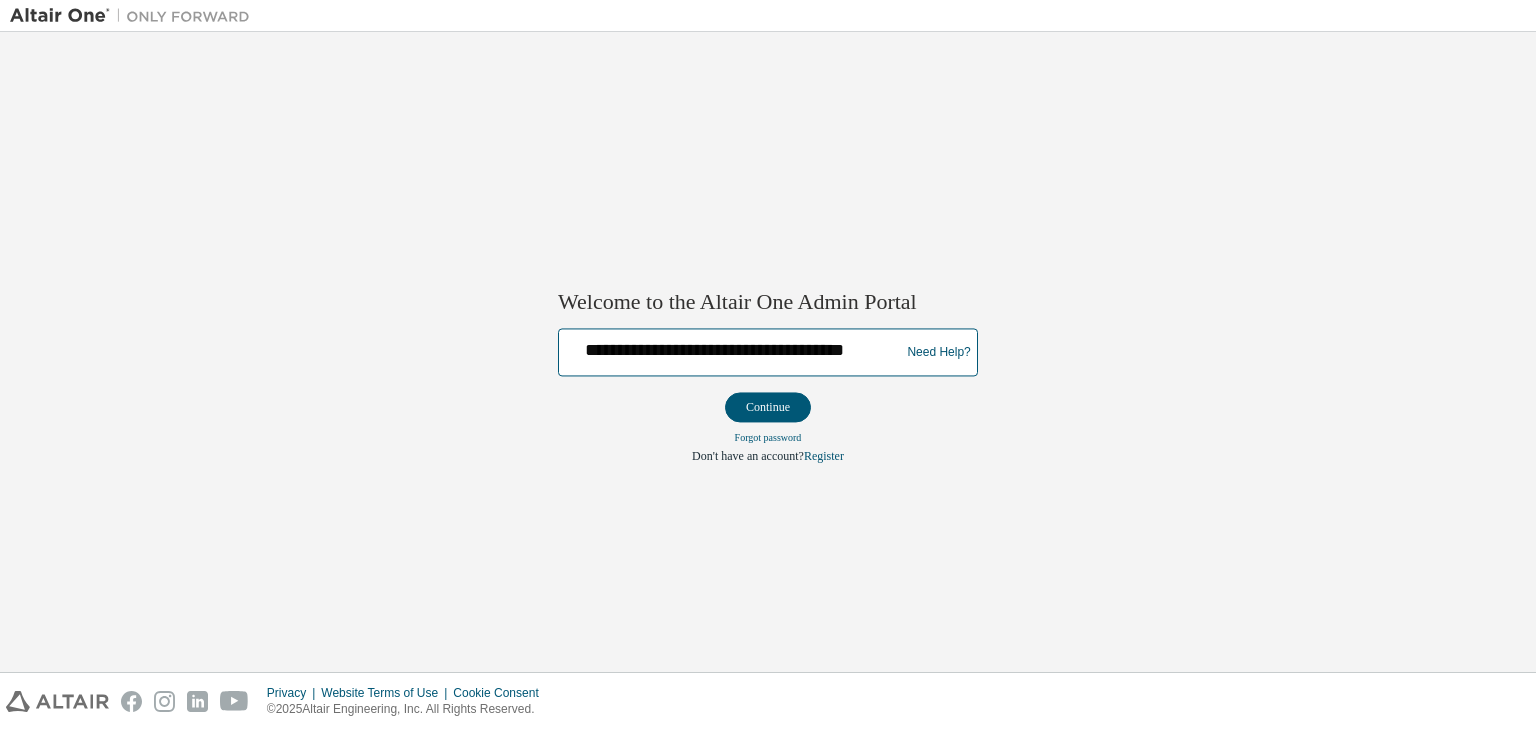 type on "**********" 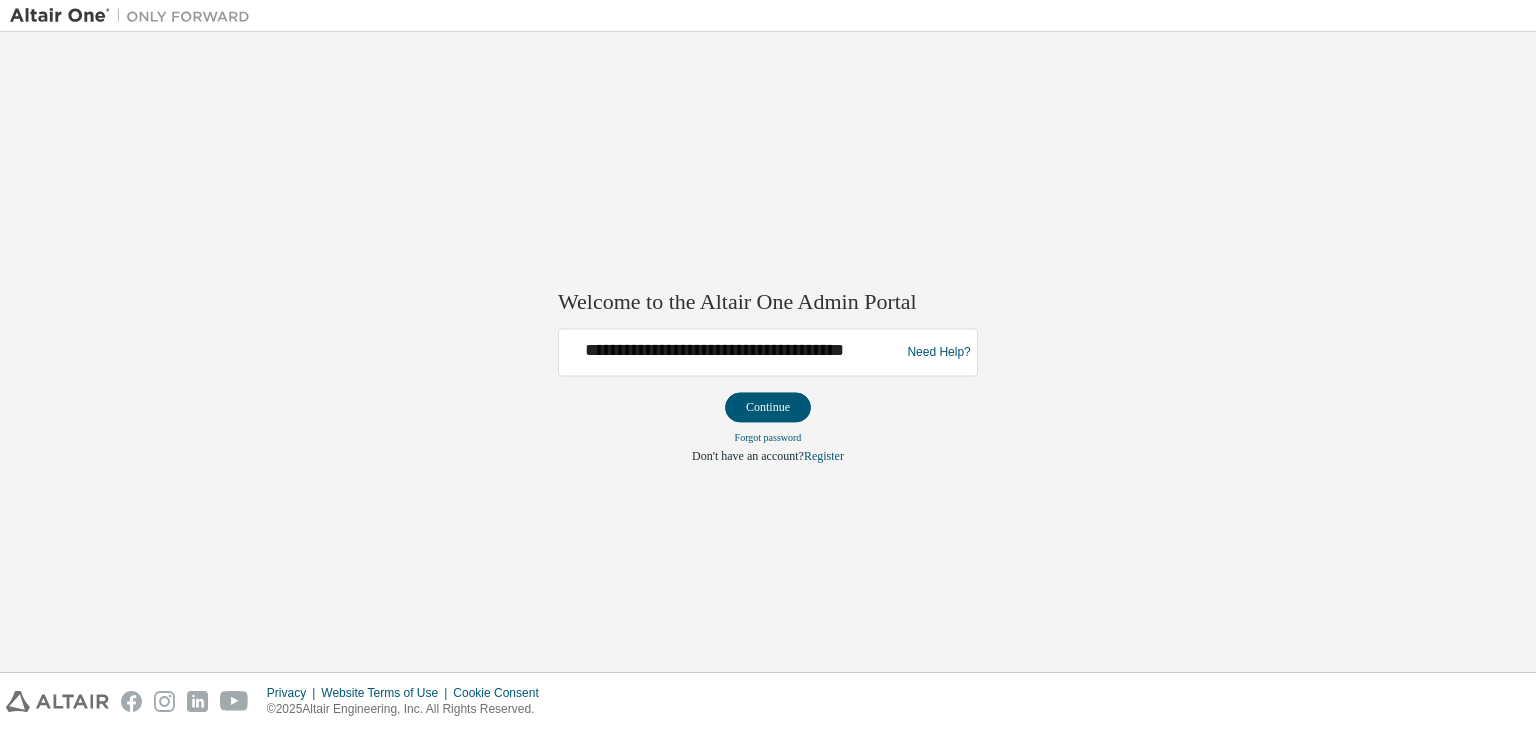 scroll, scrollTop: 0, scrollLeft: 0, axis: both 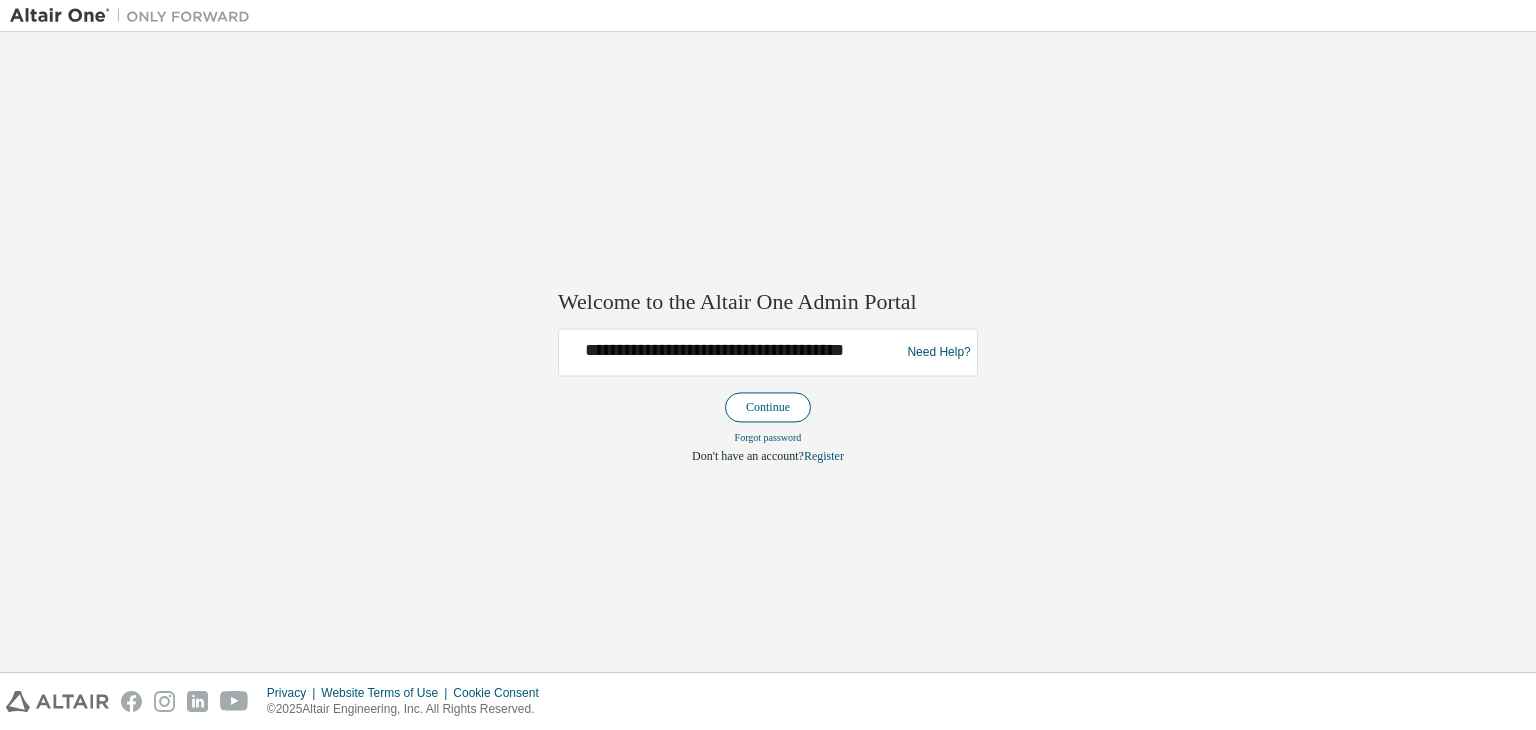click on "Continue" at bounding box center (768, 408) 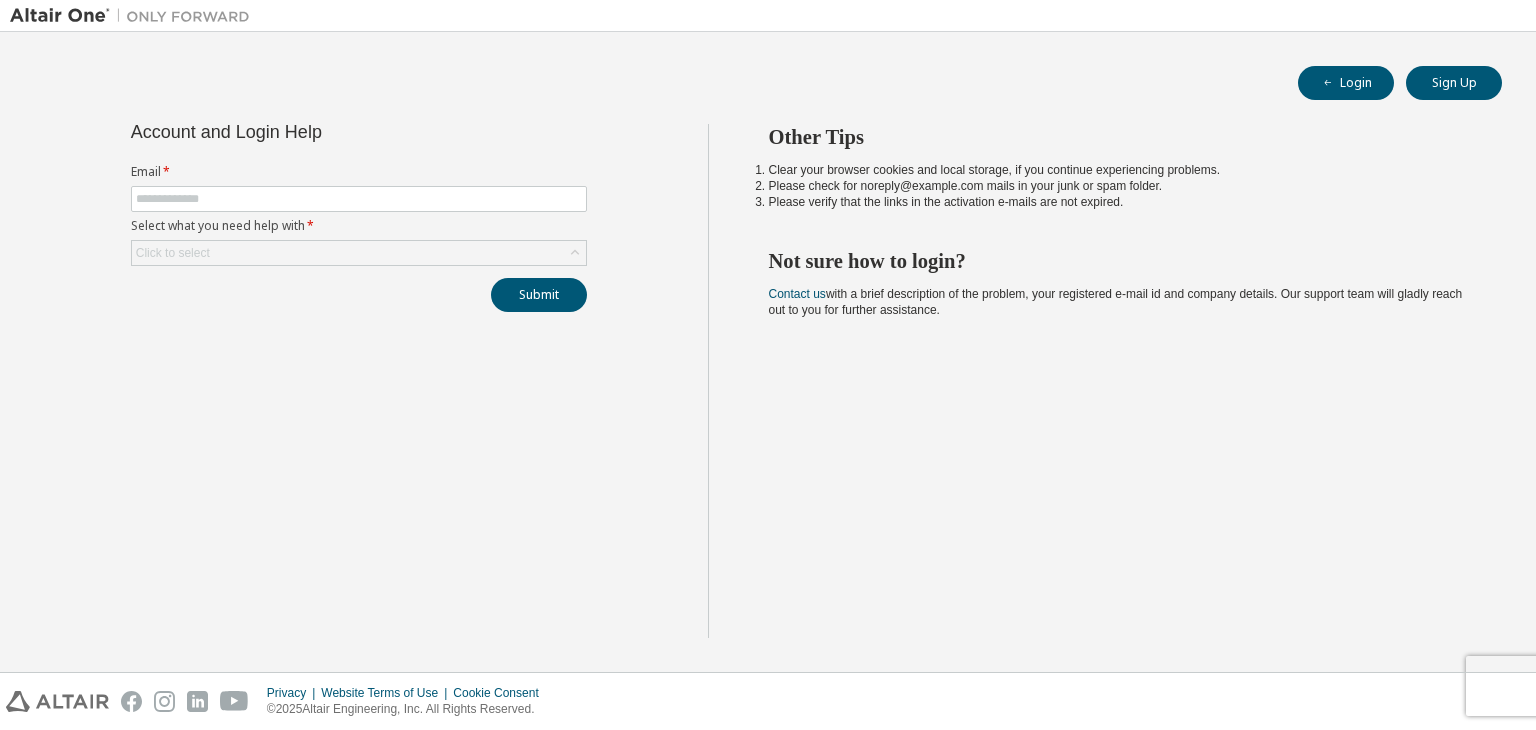 scroll, scrollTop: 0, scrollLeft: 0, axis: both 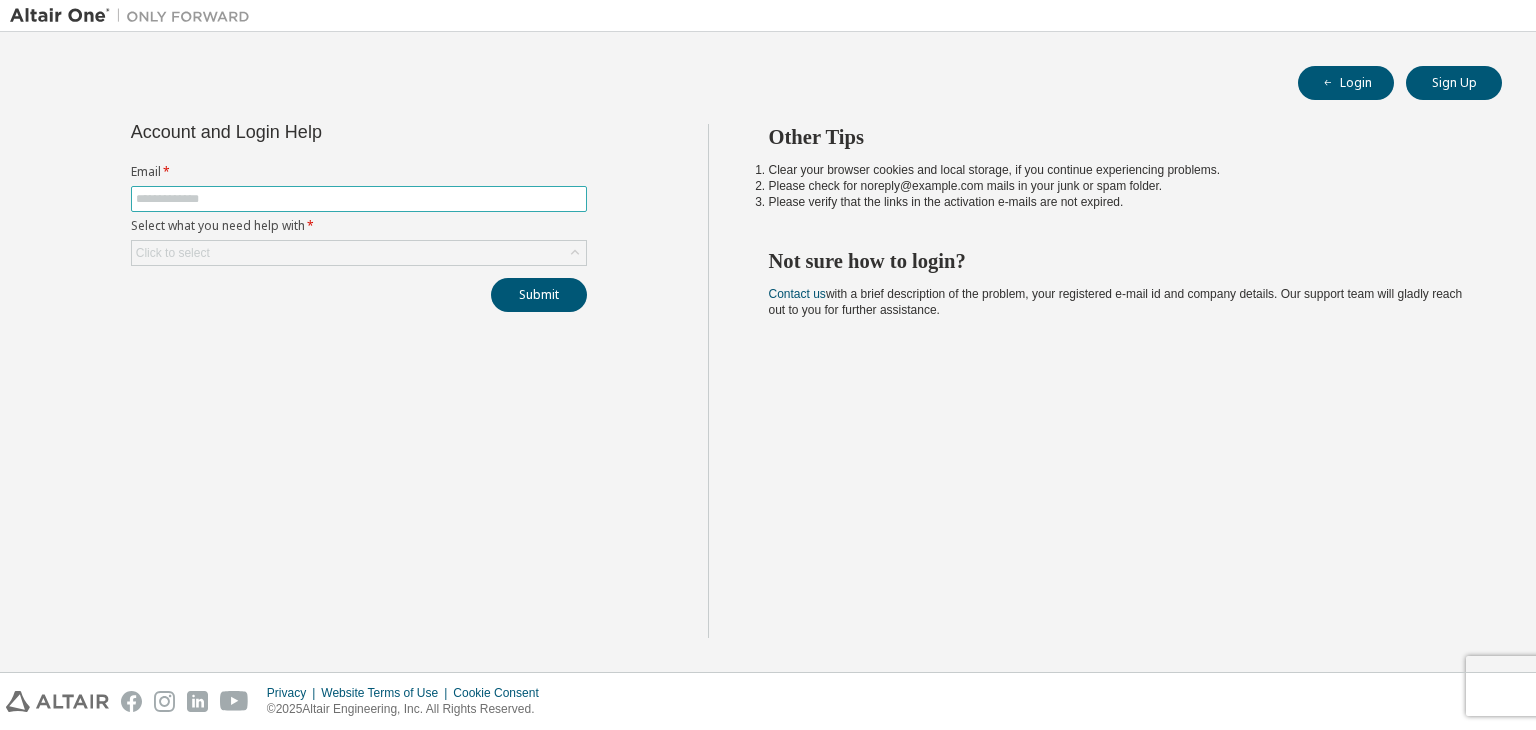 click at bounding box center [359, 199] 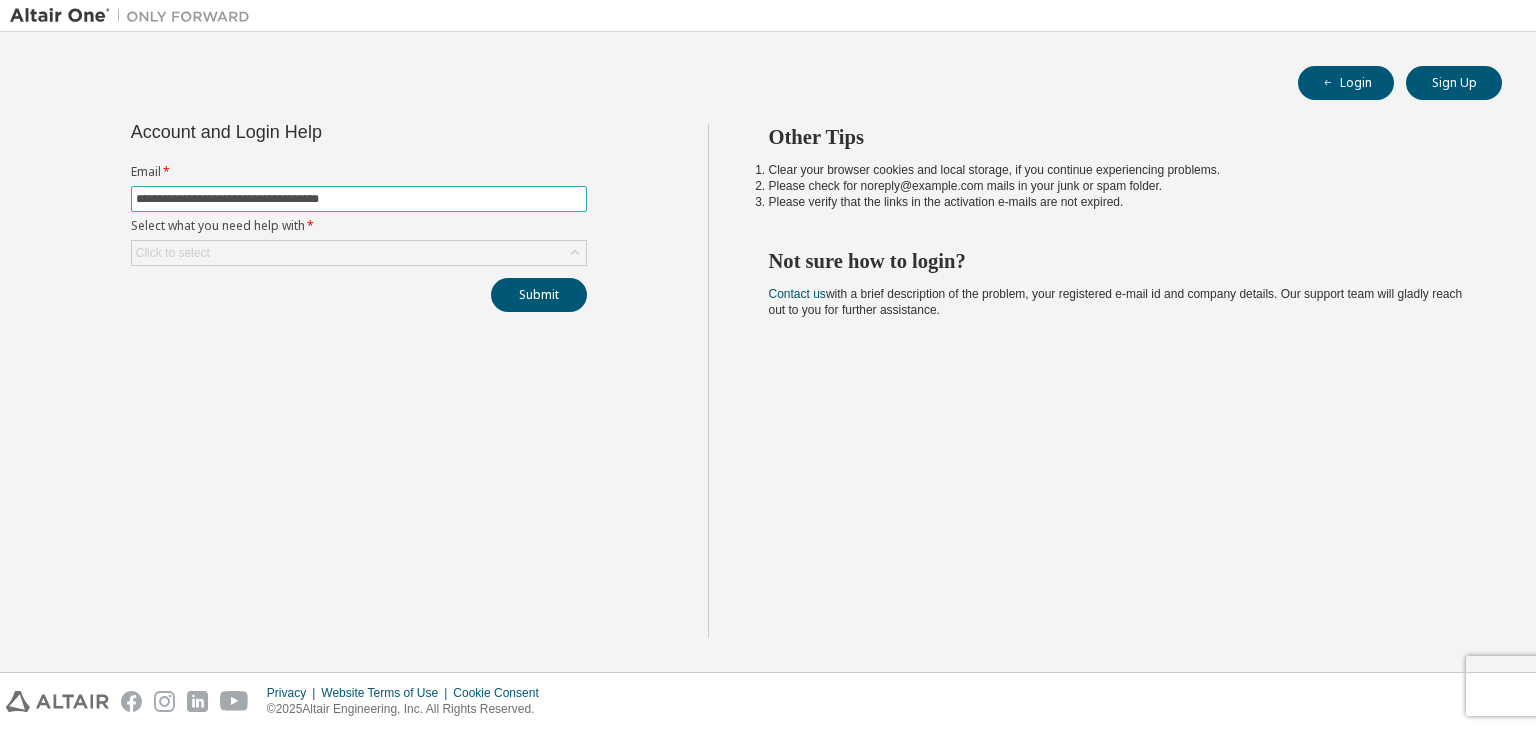 type on "**********" 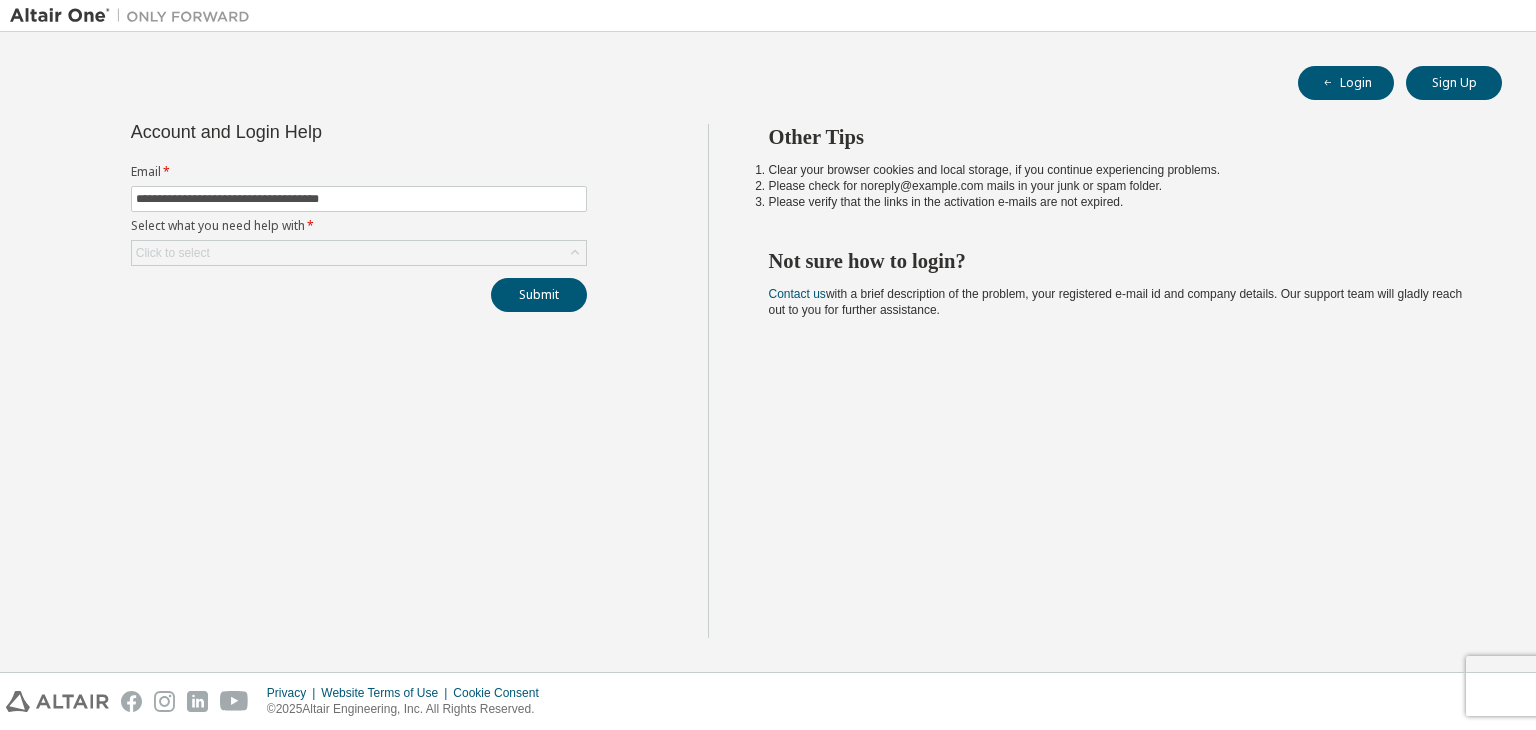 click on "**********" at bounding box center [359, 381] 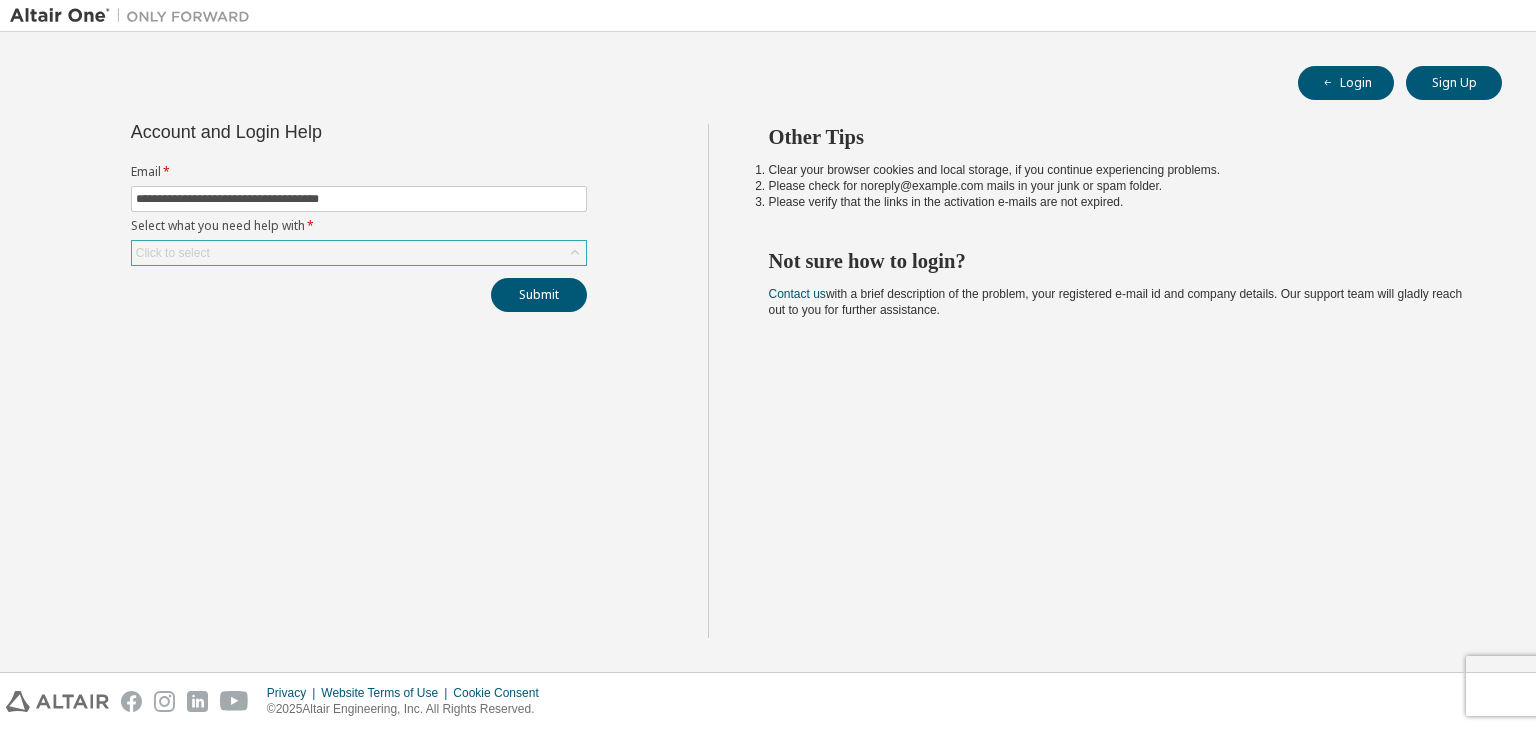 click on "Click to select" at bounding box center (359, 253) 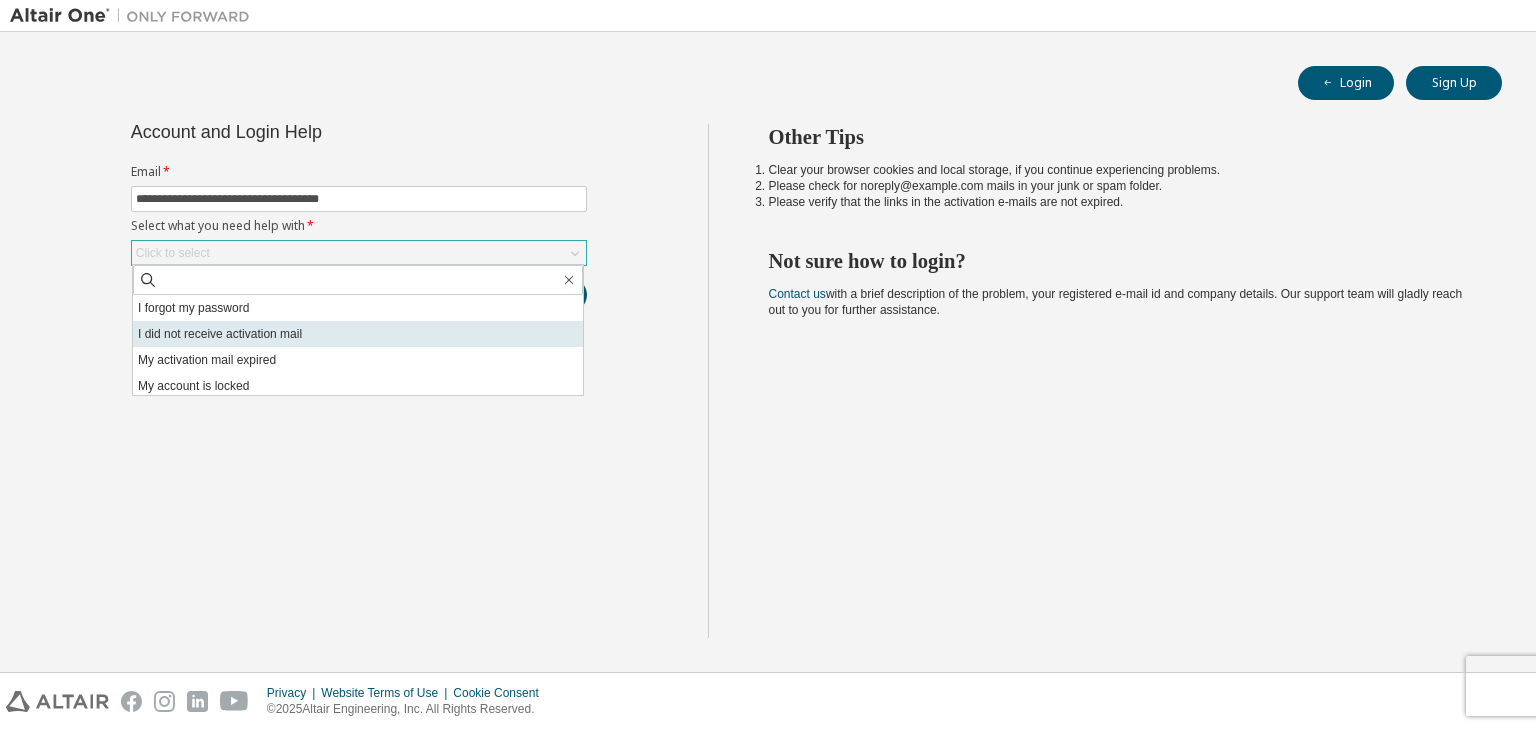 click on "I did not receive activation mail" at bounding box center (358, 334) 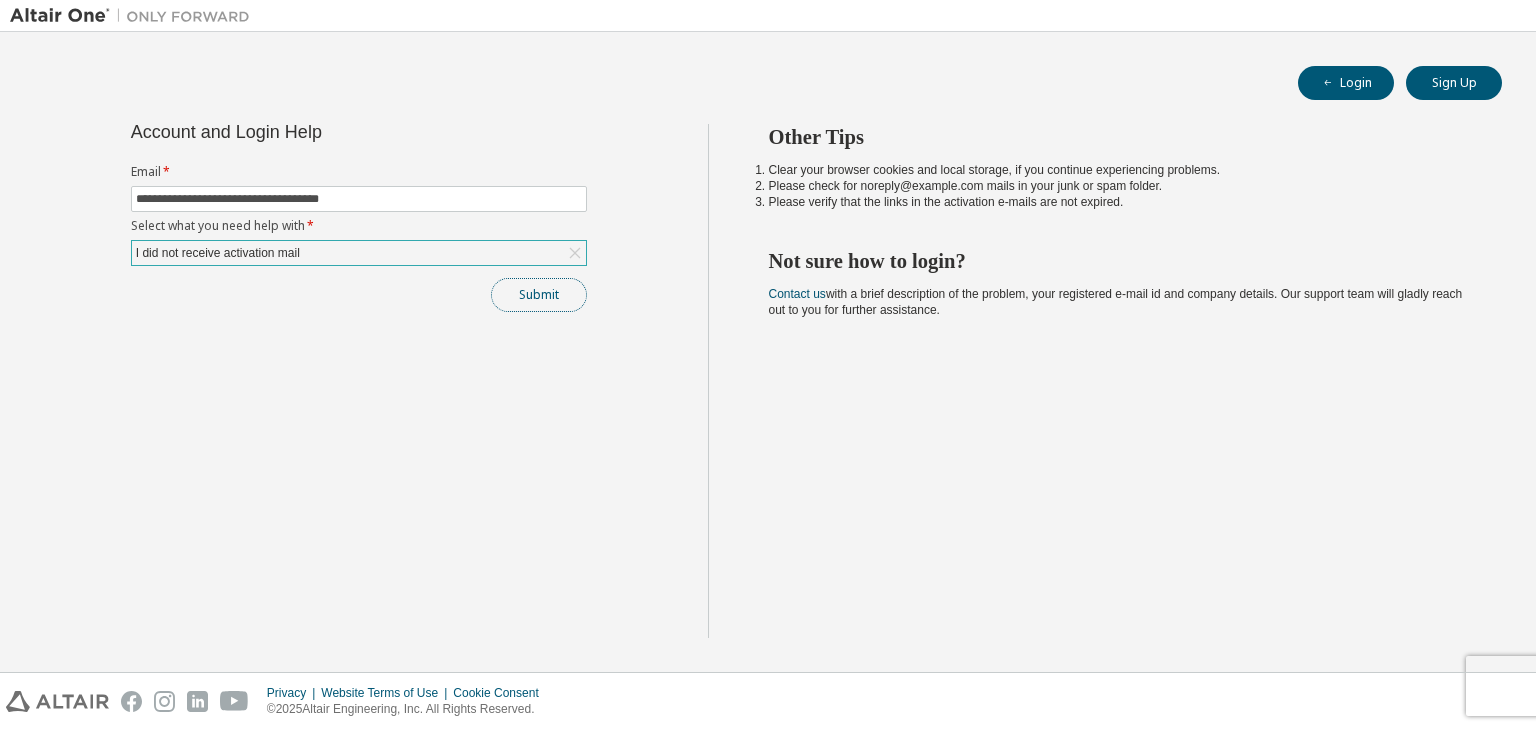 click on "Submit" at bounding box center (539, 295) 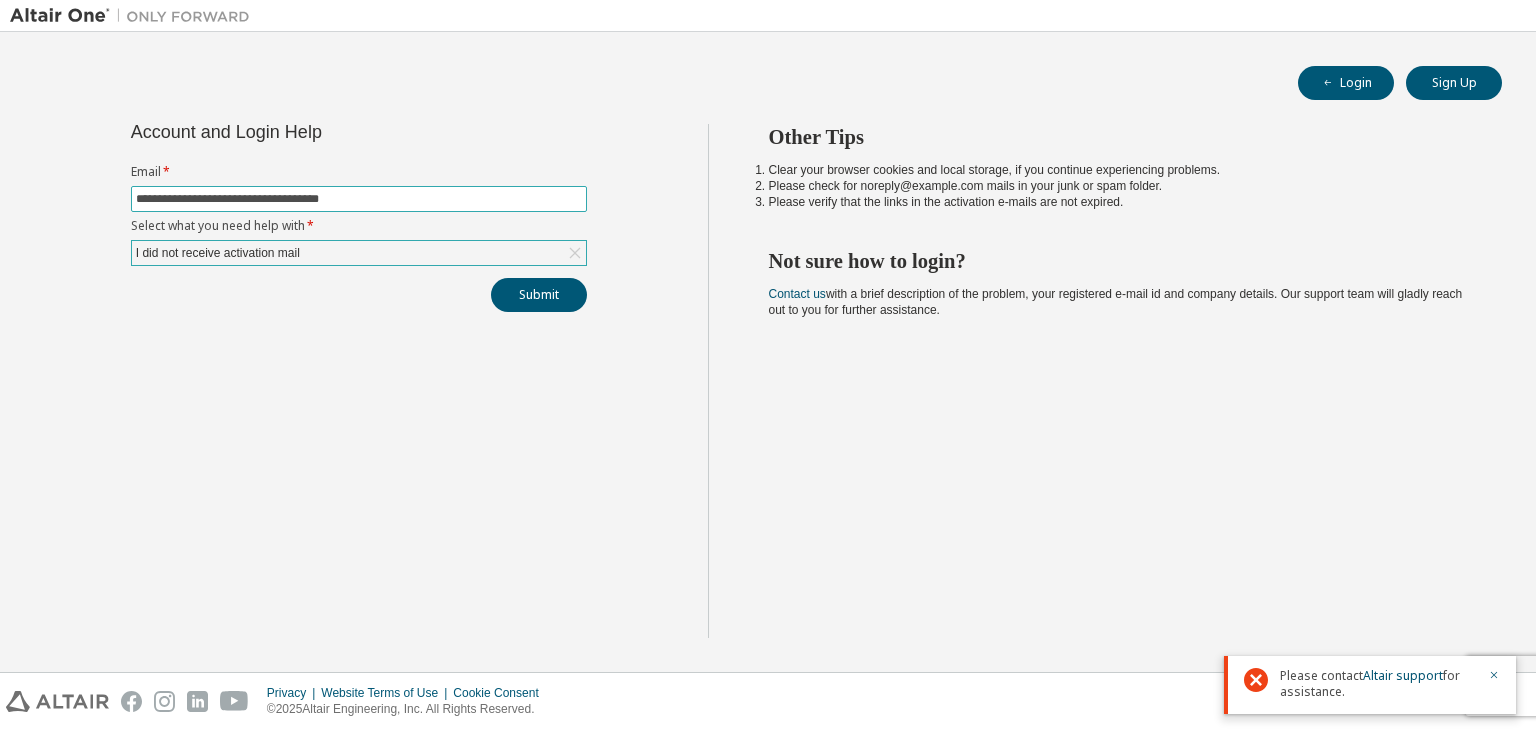 drag, startPoint x: 380, startPoint y: 197, endPoint x: 72, endPoint y: 163, distance: 309.87094 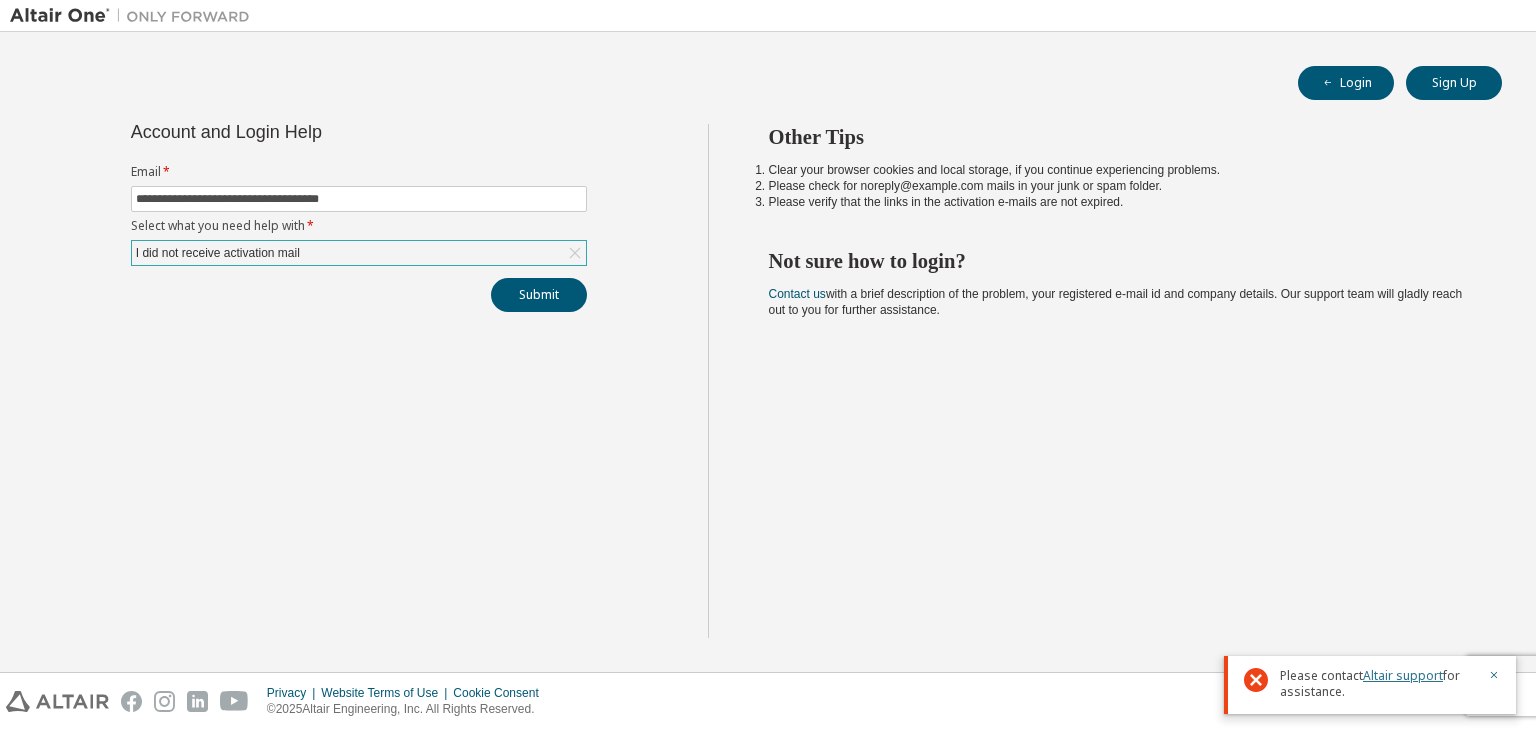 click on "Altair support" at bounding box center [1403, 675] 